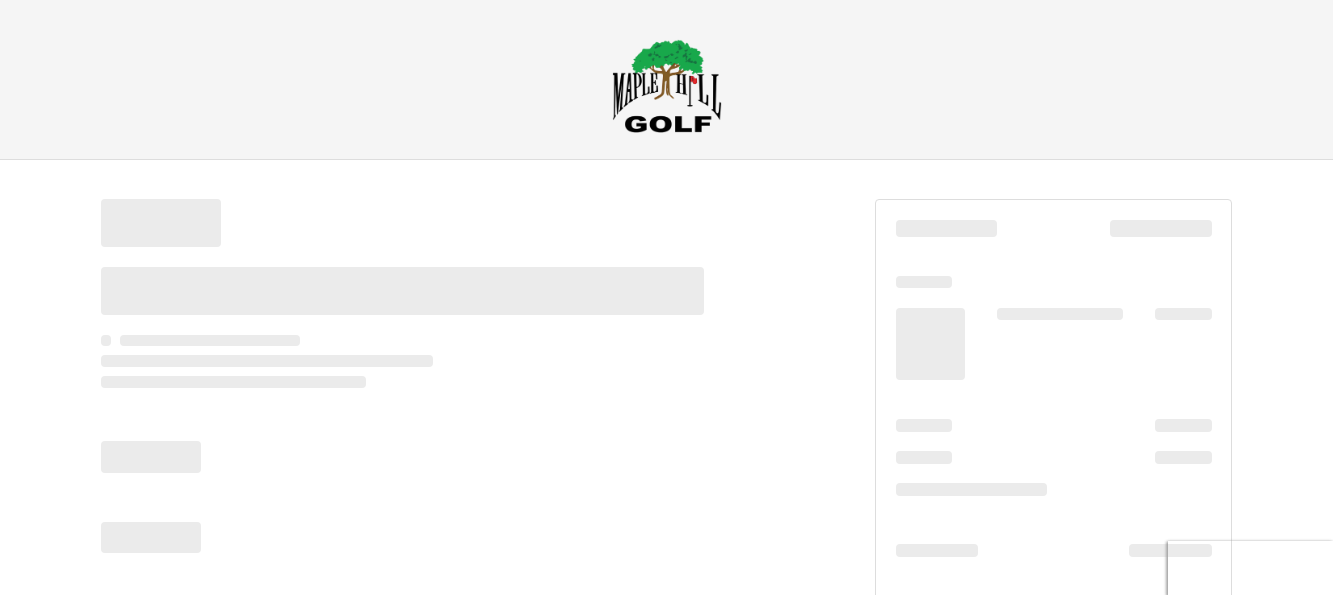 scroll, scrollTop: 0, scrollLeft: 0, axis: both 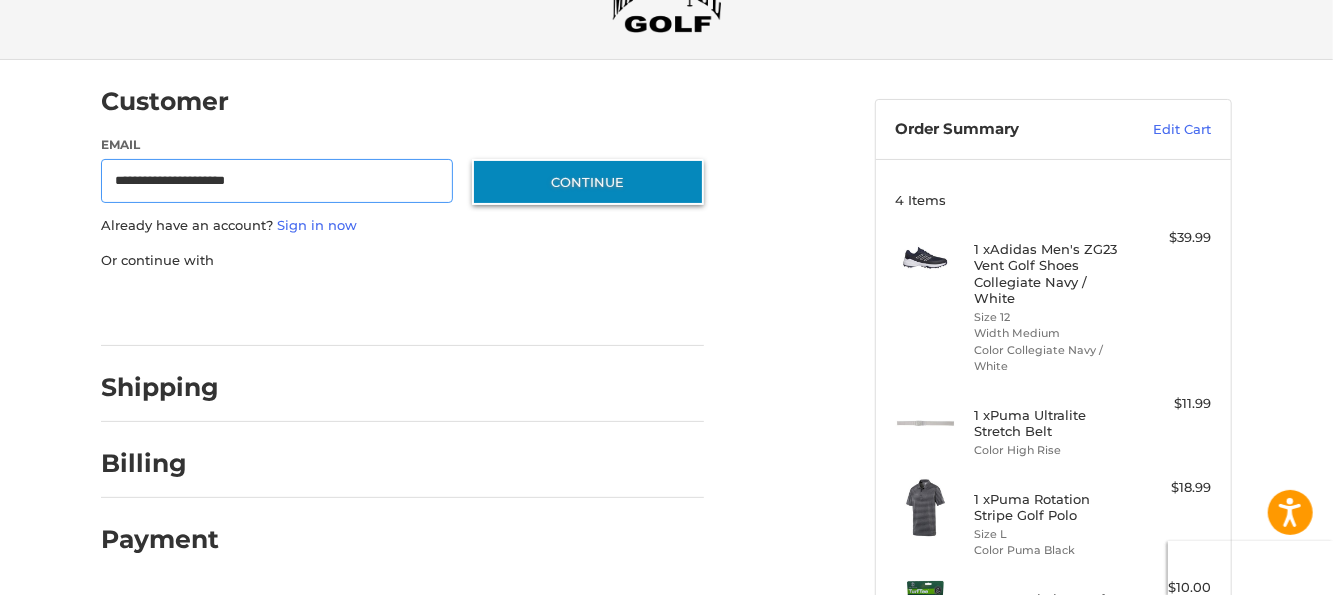 type on "**********" 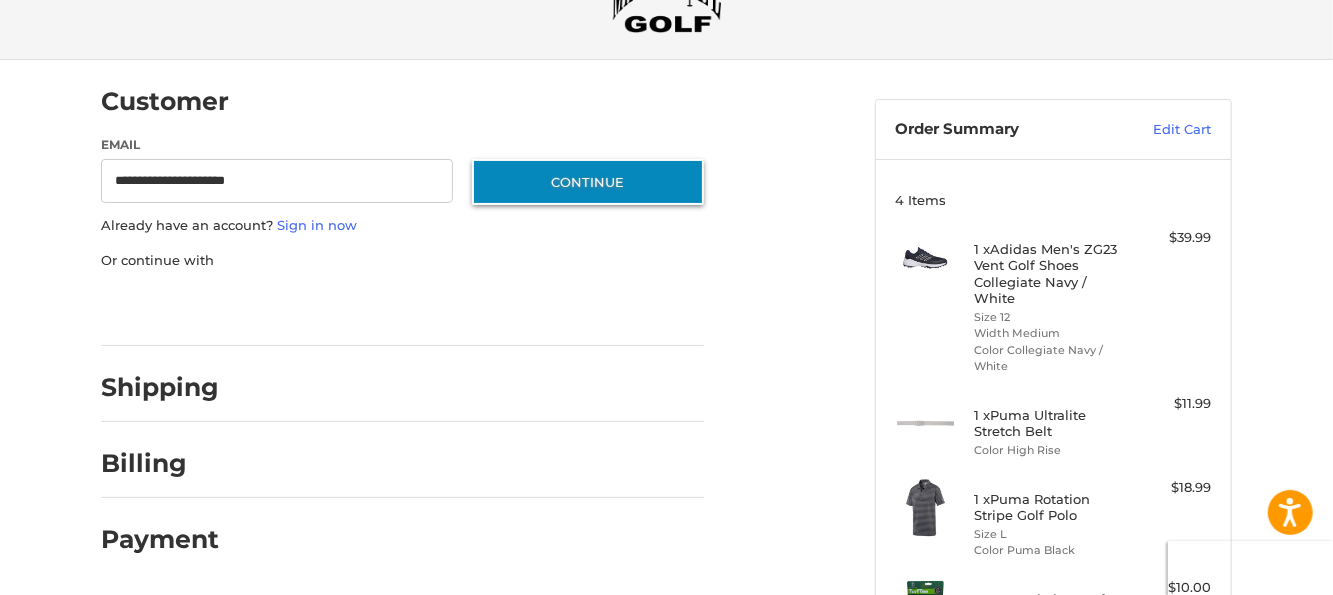 click on "Continue" at bounding box center (588, 182) 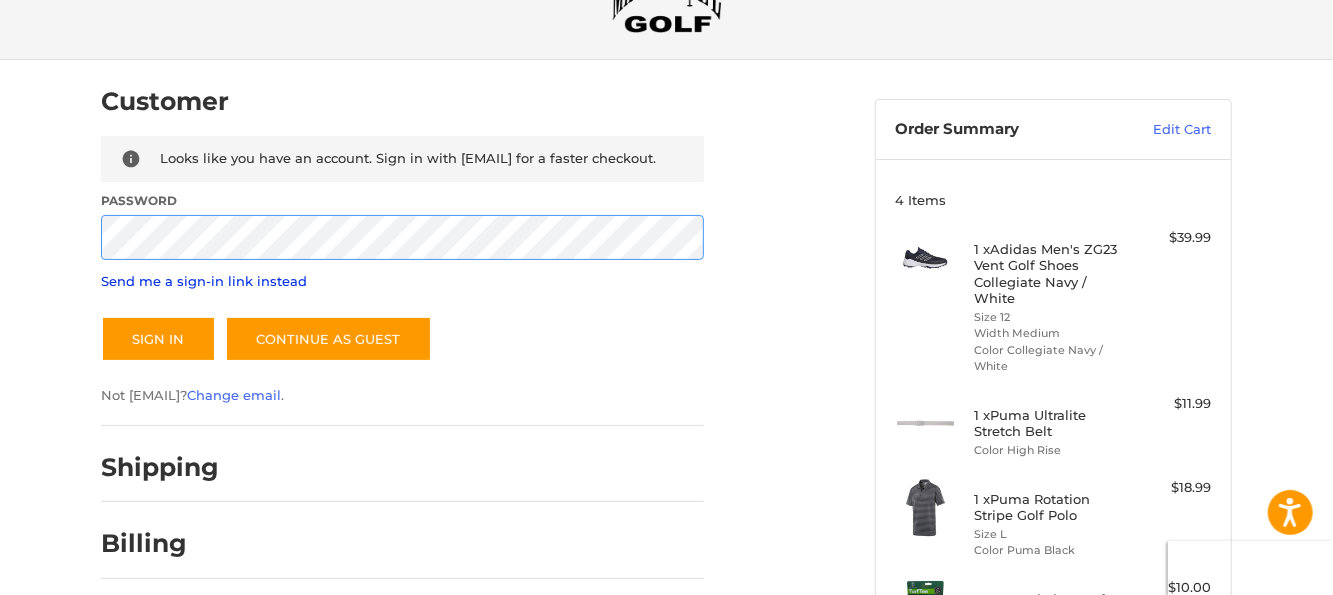 scroll, scrollTop: 200, scrollLeft: 0, axis: vertical 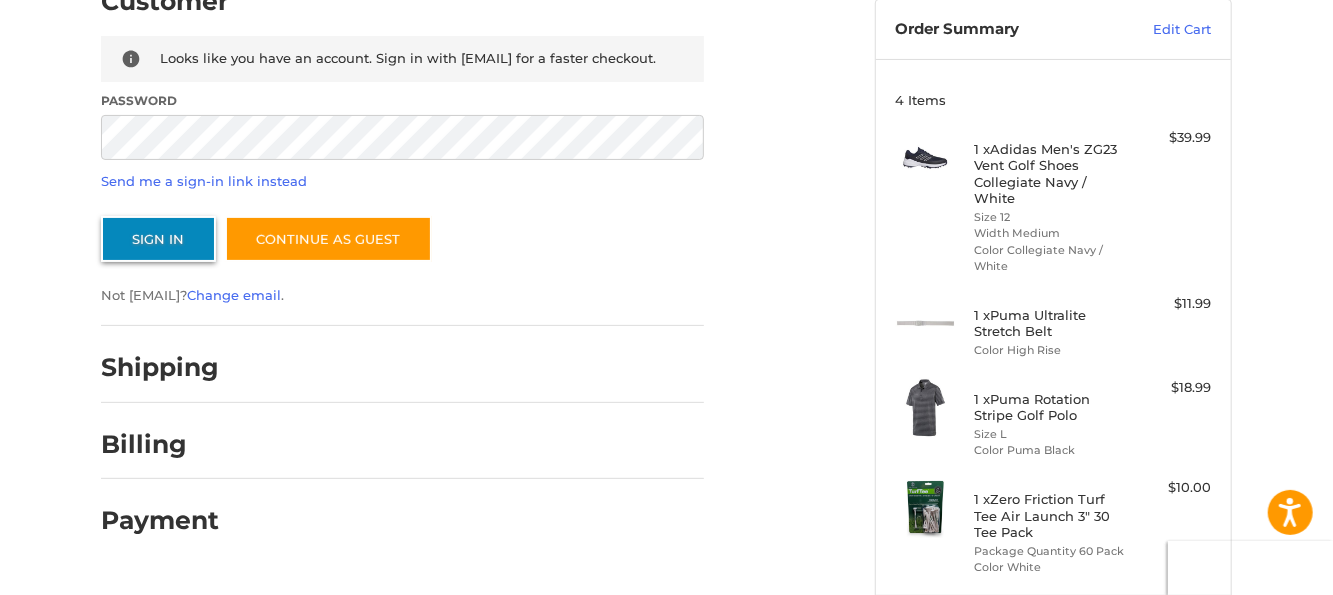 click on "Sign In" at bounding box center [158, 239] 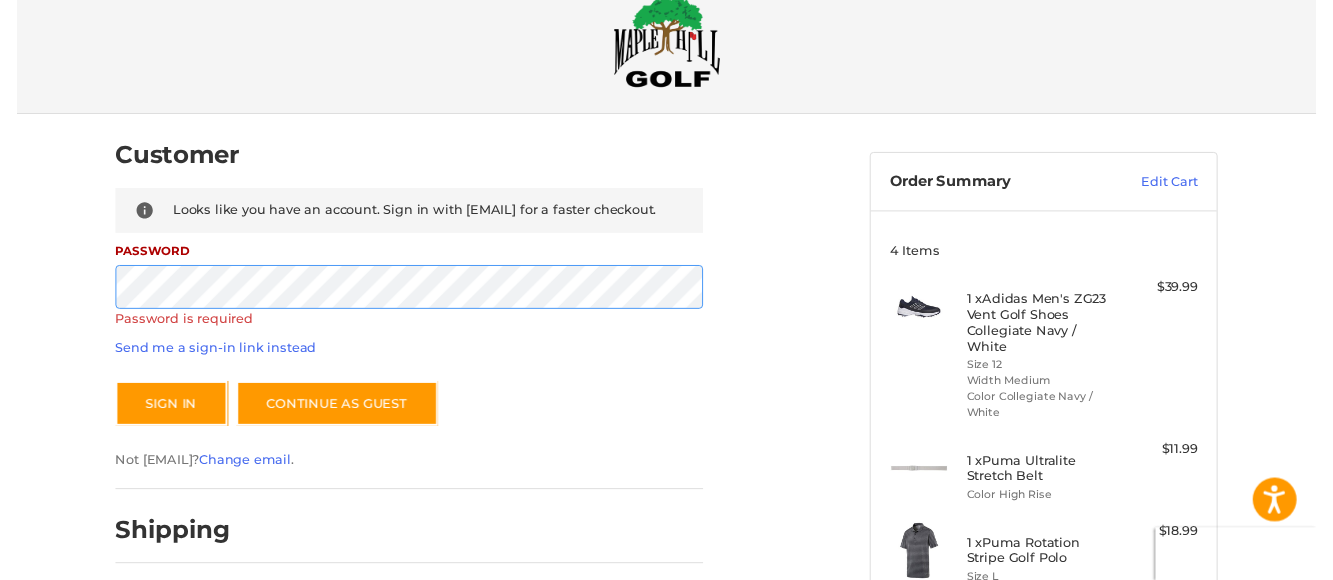 scroll, scrollTop: 35, scrollLeft: 0, axis: vertical 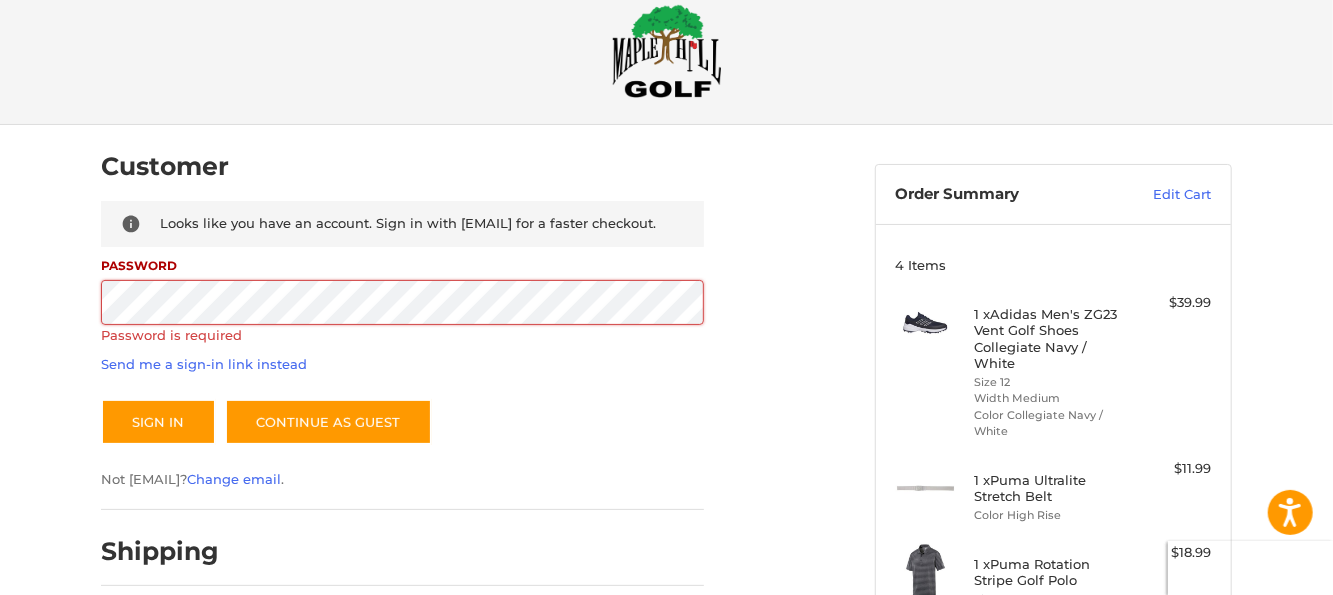 click on "Password Password is required" at bounding box center [402, 301] 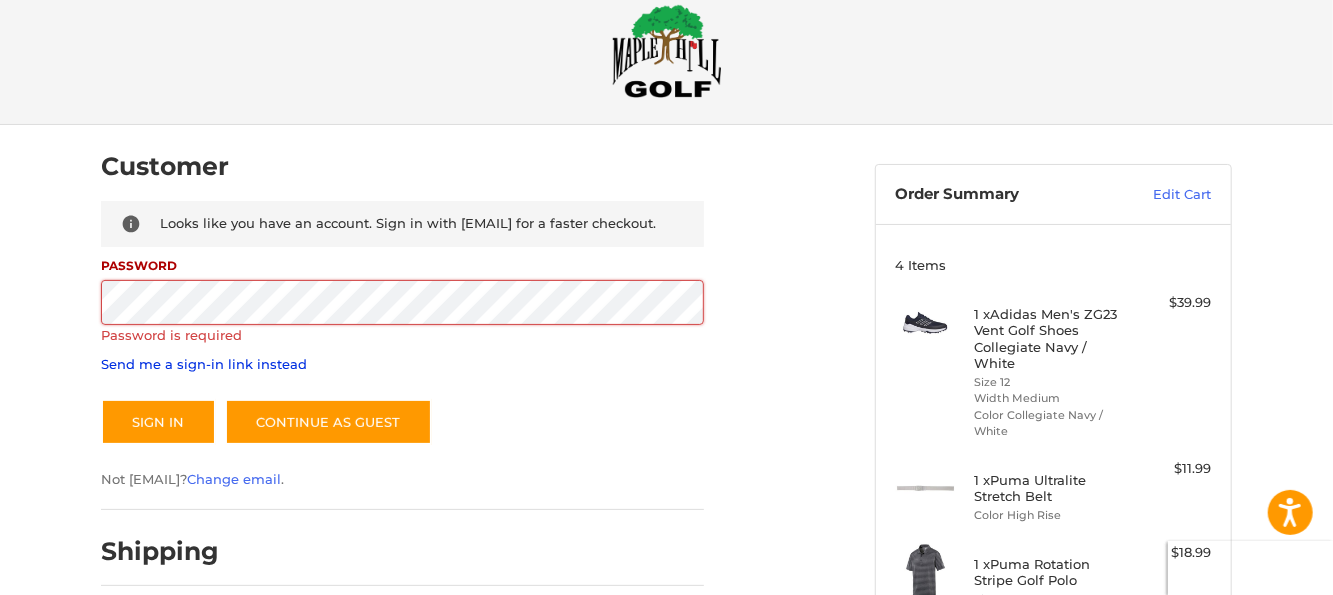 click on "Send me a sign-in link instead" at bounding box center (204, 364) 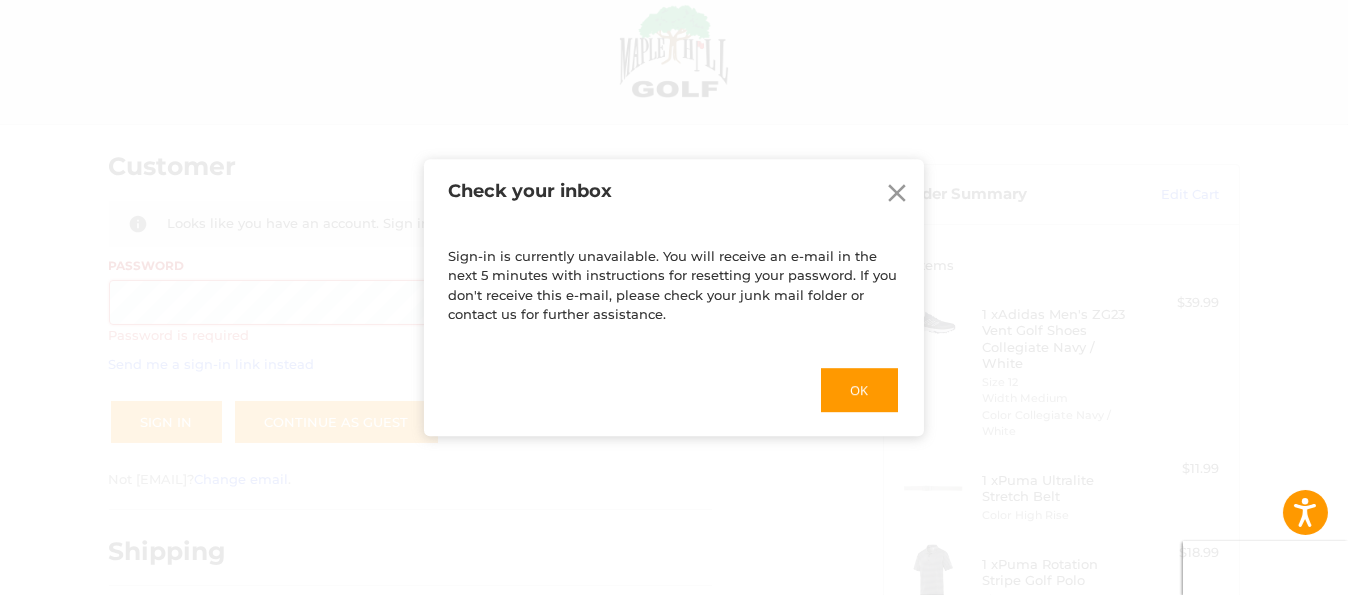click 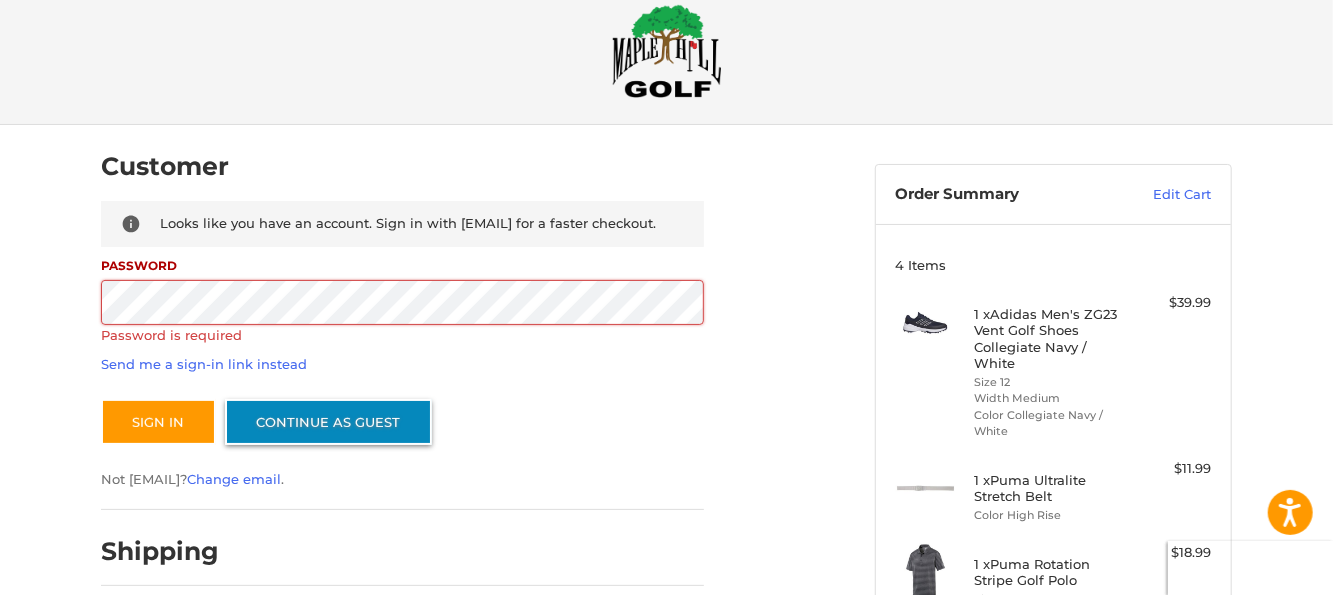click on "Continue as guest" at bounding box center (328, 422) 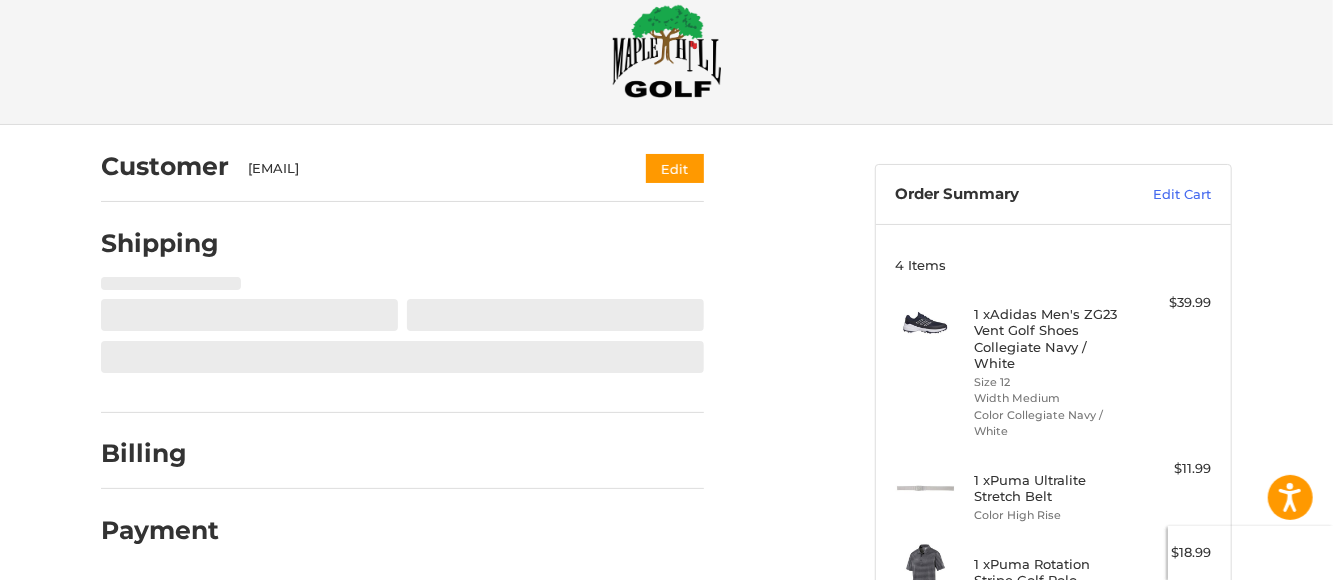 select on "**" 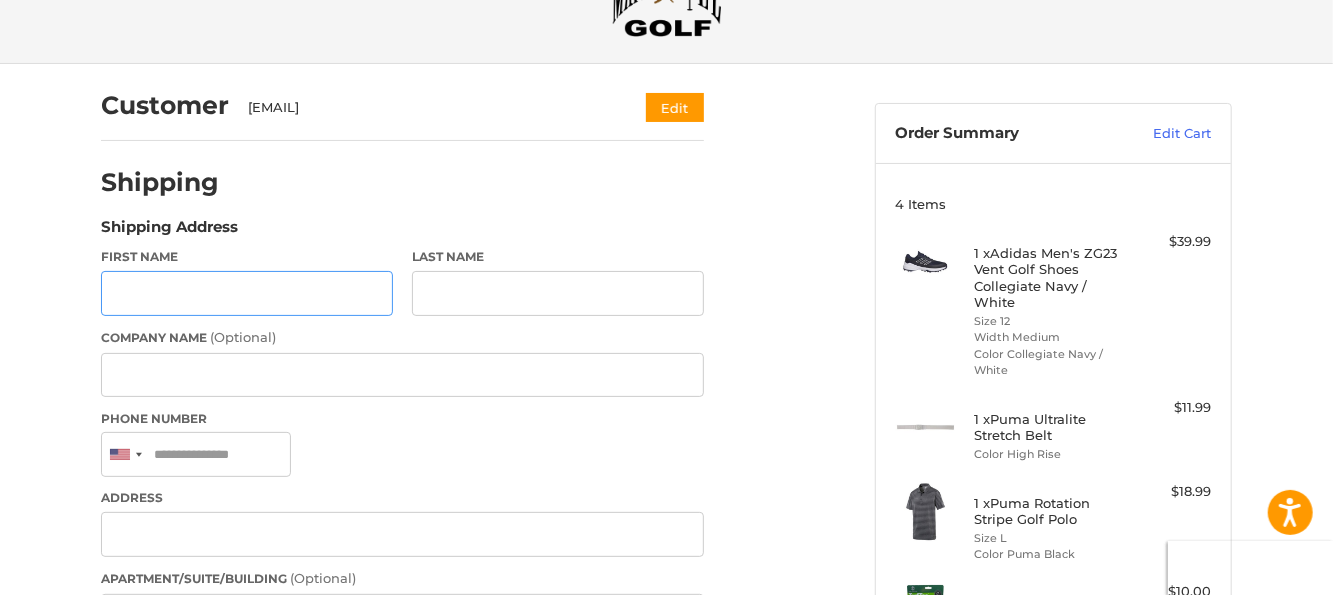 scroll, scrollTop: 117, scrollLeft: 0, axis: vertical 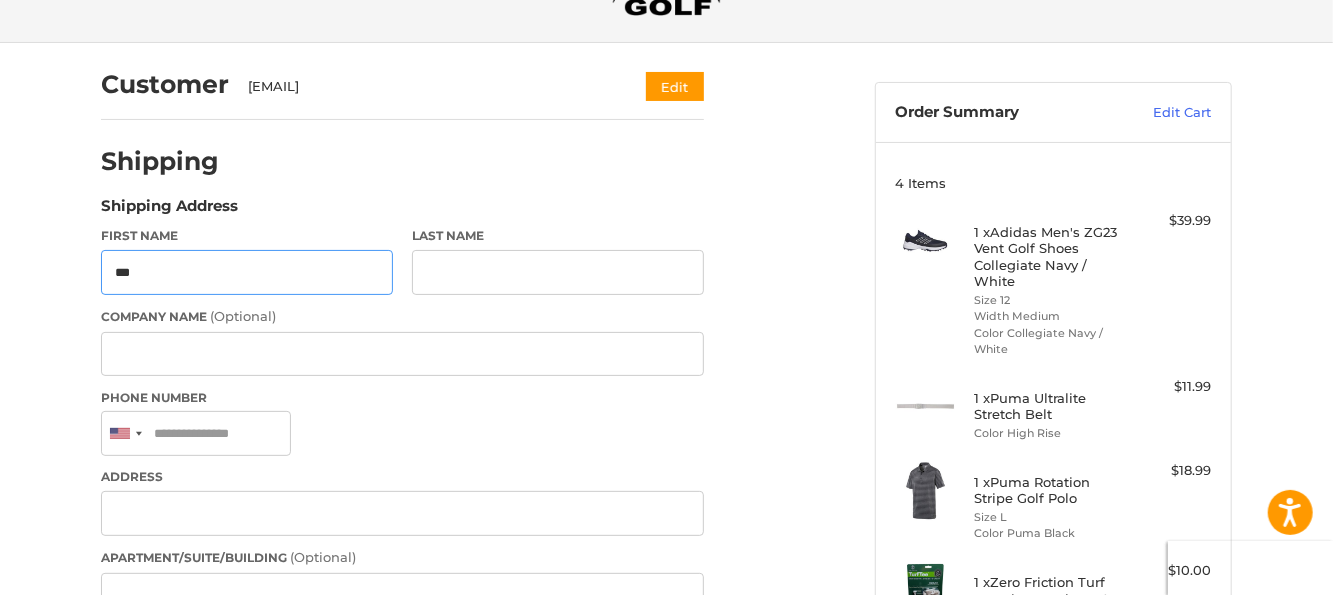 type on "***" 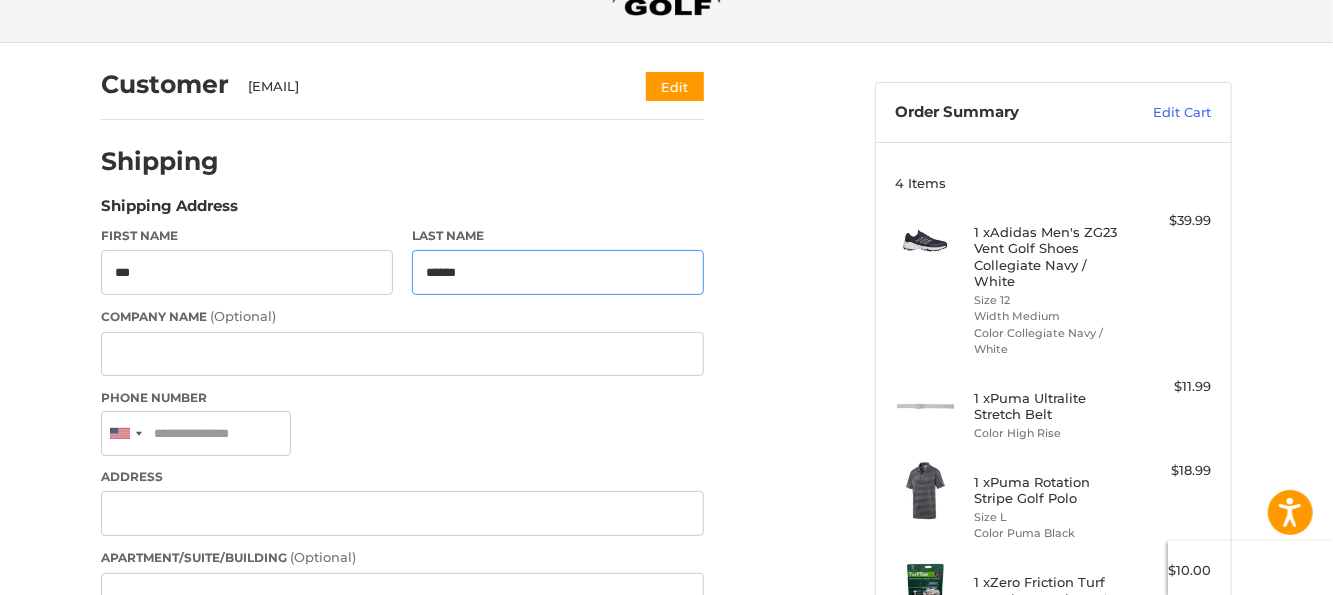 type on "******" 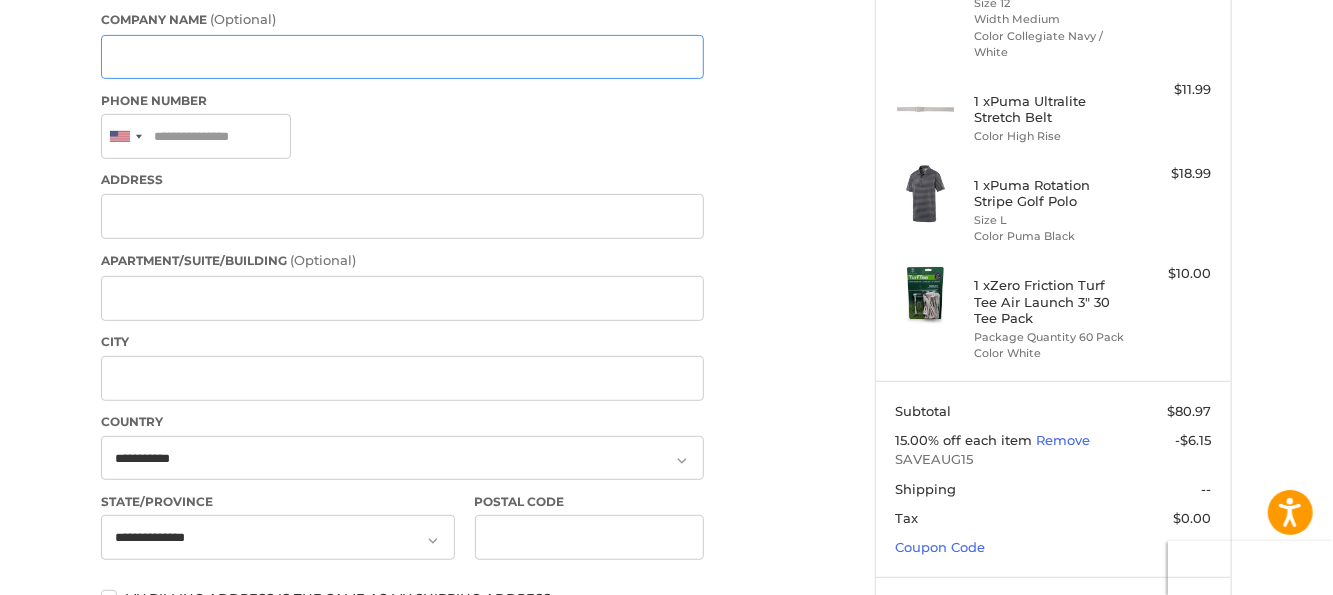 scroll, scrollTop: 417, scrollLeft: 0, axis: vertical 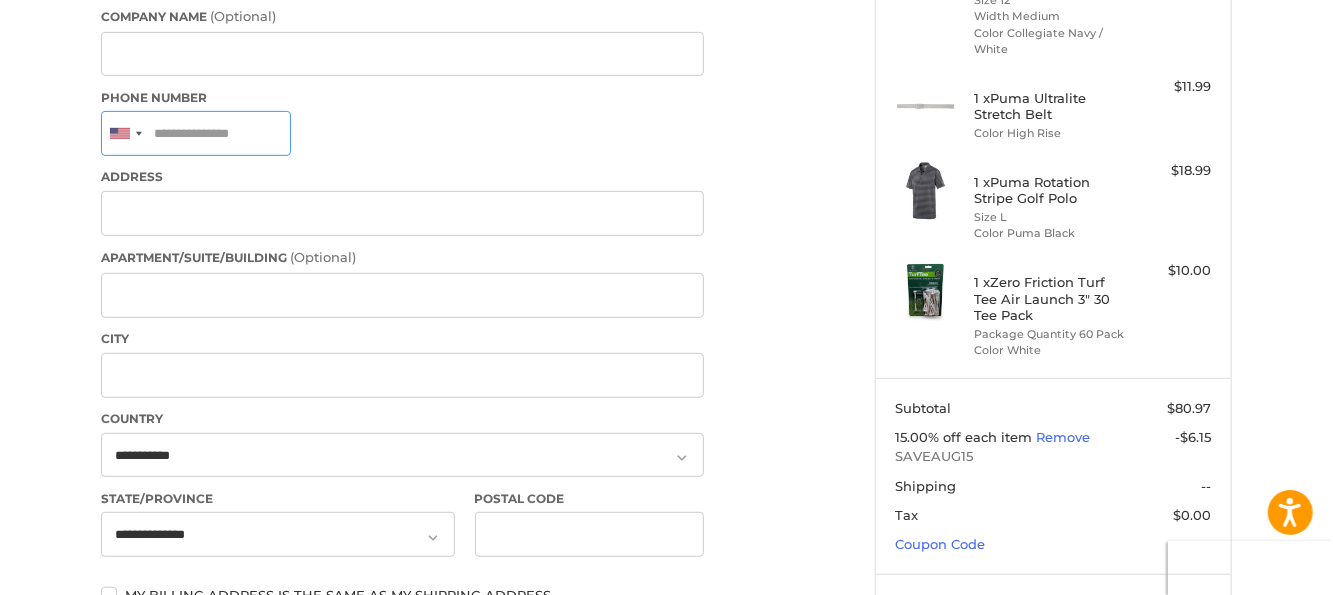 click on "Phone Number" at bounding box center [196, 133] 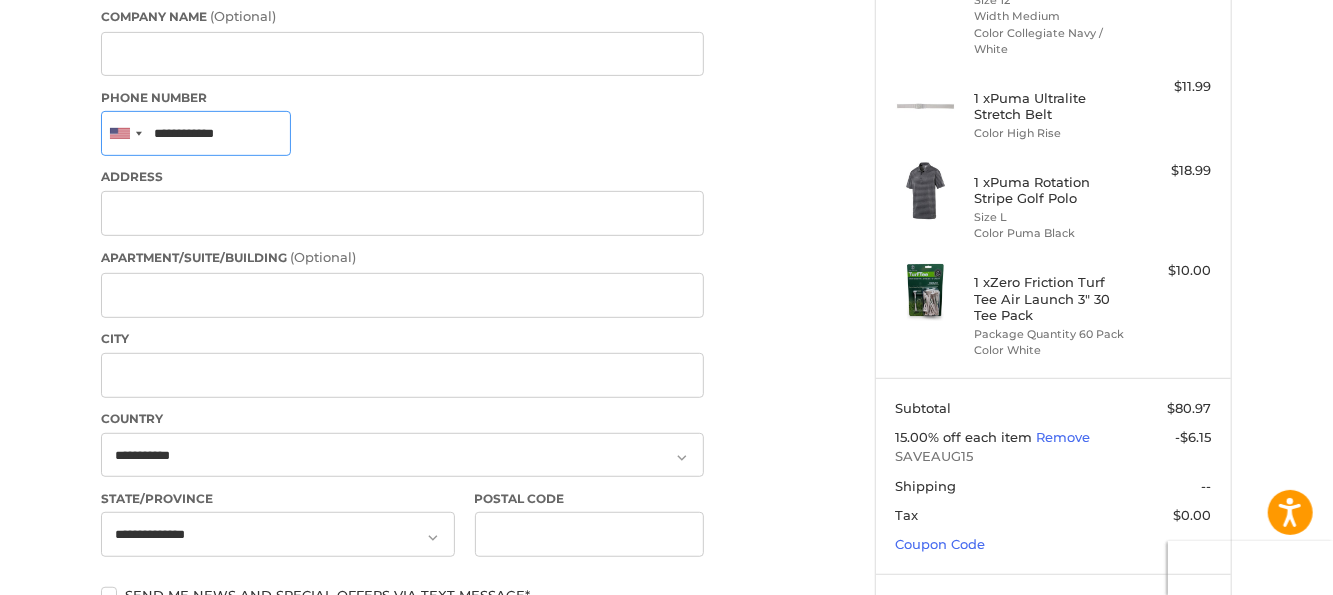 drag, startPoint x: 272, startPoint y: 136, endPoint x: 205, endPoint y: 139, distance: 67.06713 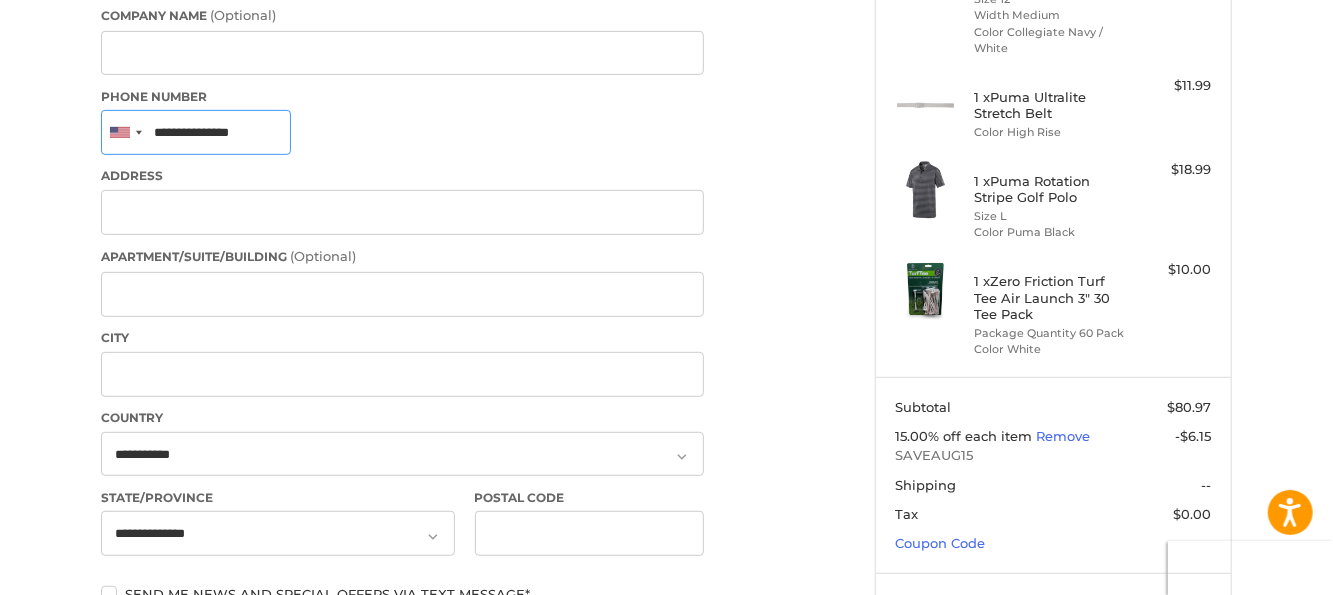 scroll, scrollTop: 417, scrollLeft: 0, axis: vertical 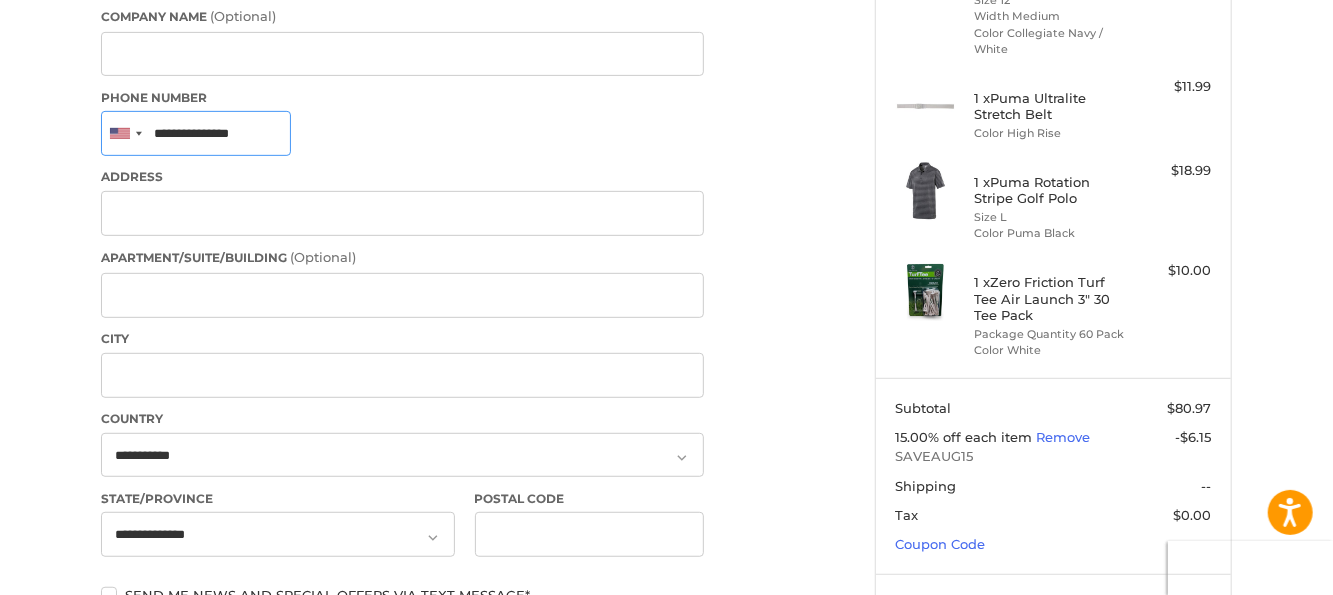 type on "**********" 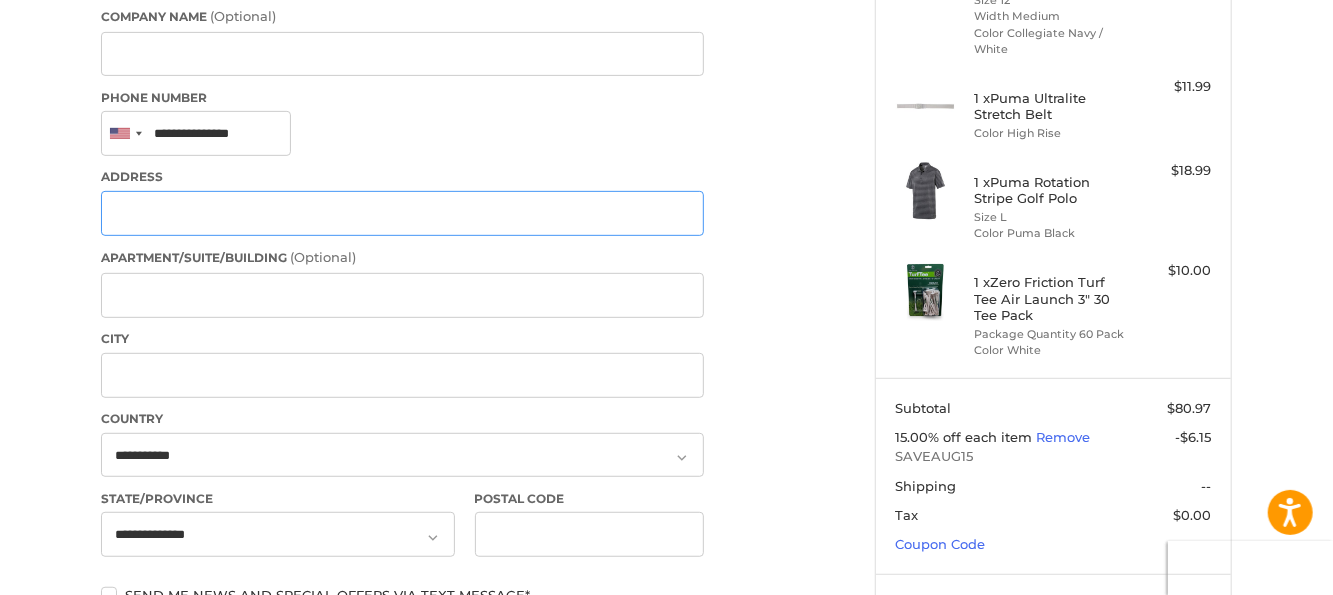 click on "Address" at bounding box center (402, 213) 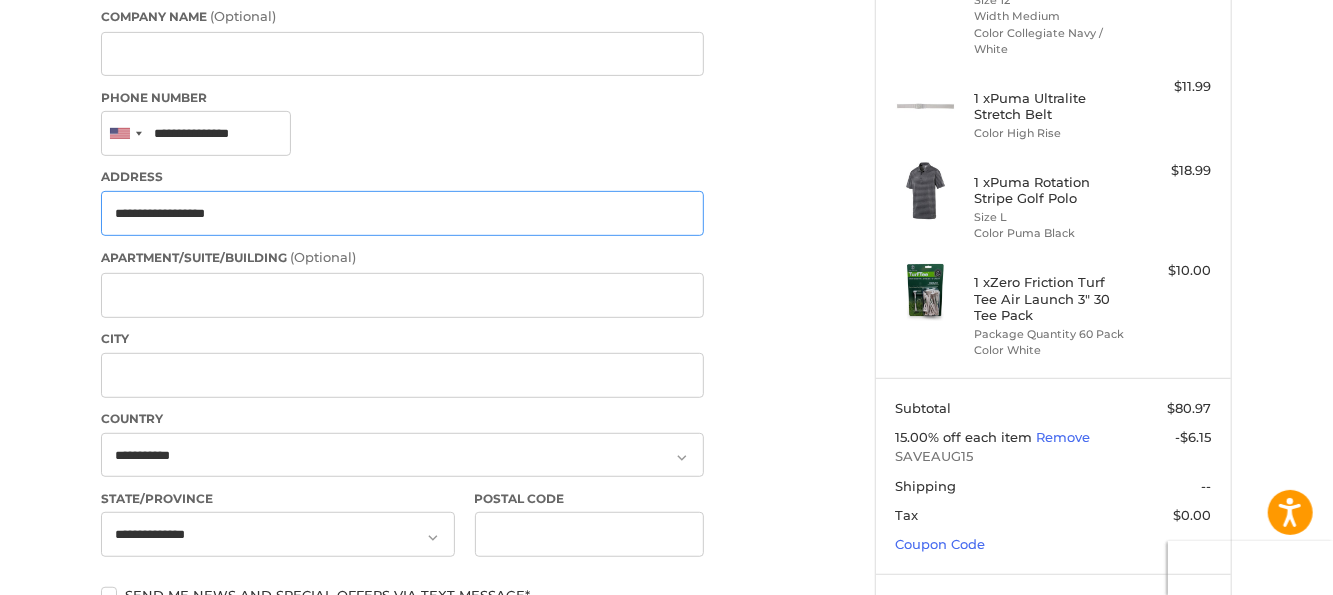 type on "**********" 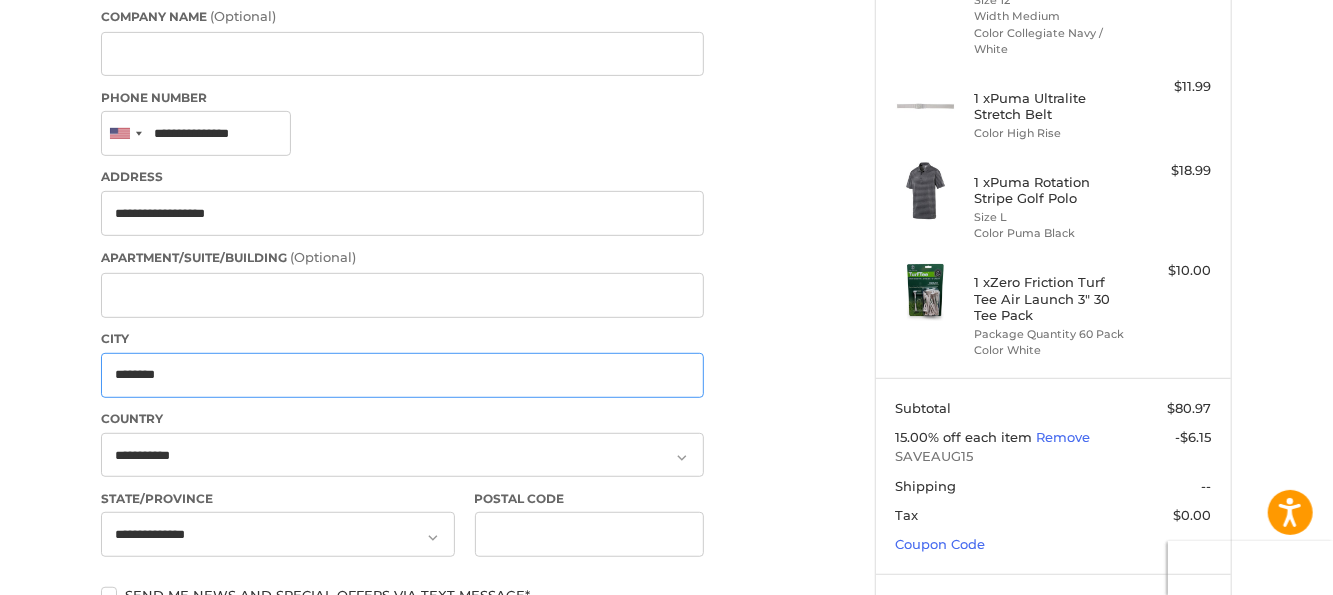 type on "*******" 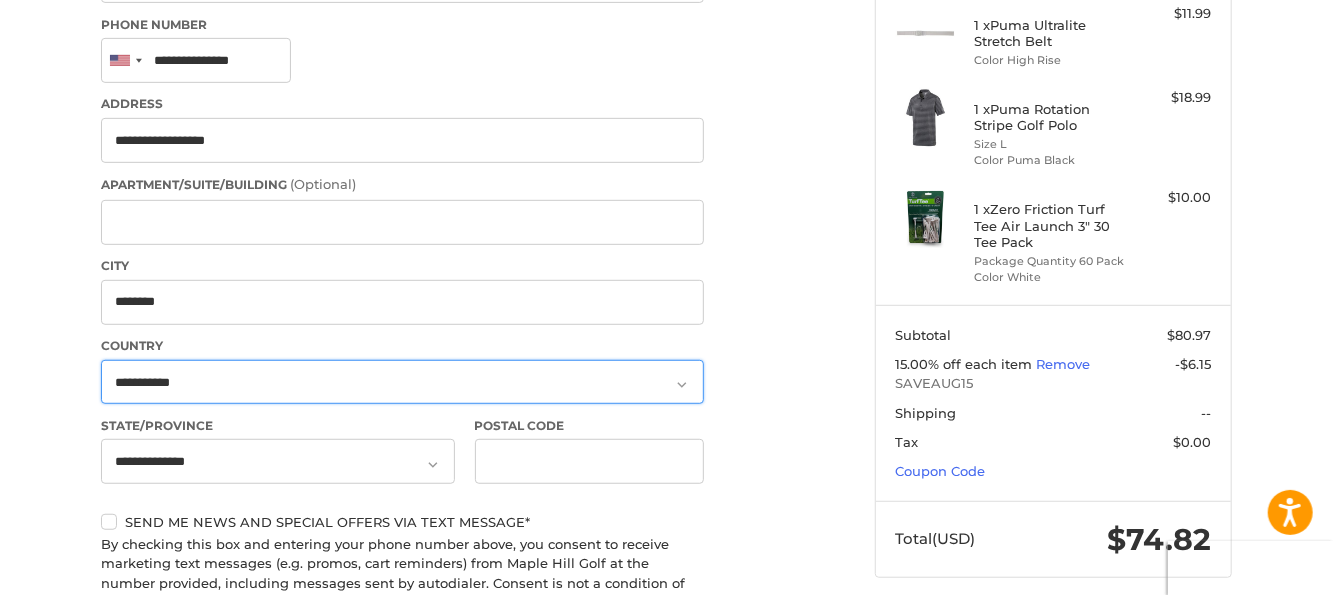 scroll, scrollTop: 517, scrollLeft: 0, axis: vertical 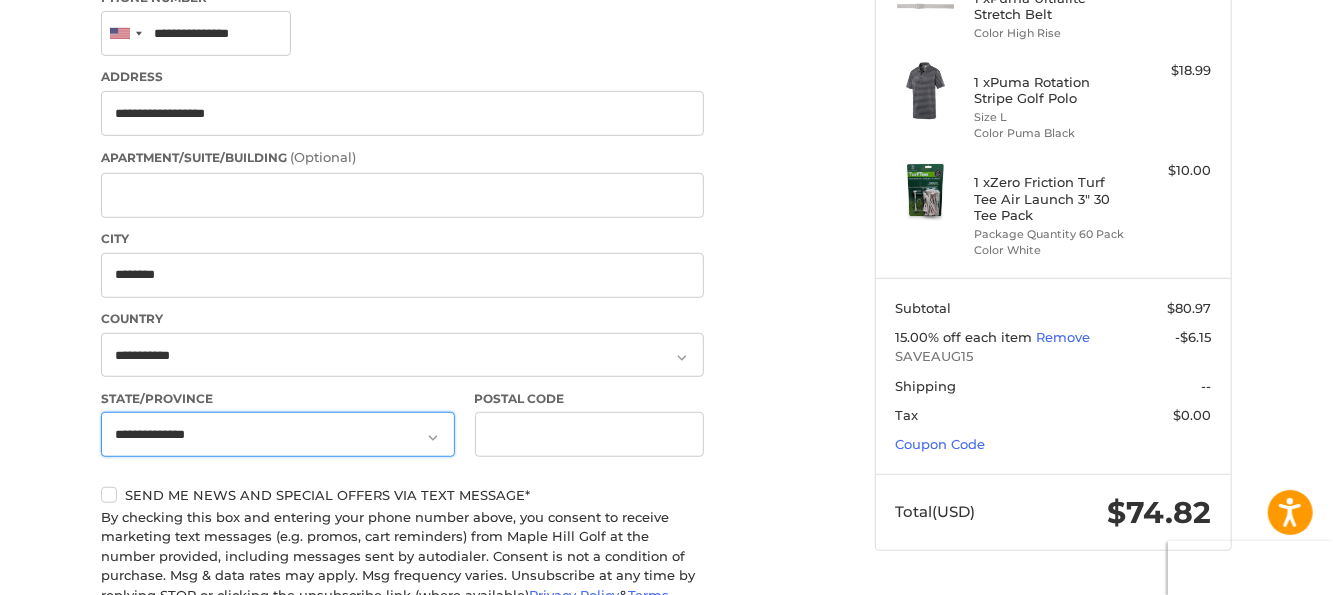 click on "**********" at bounding box center [278, 434] 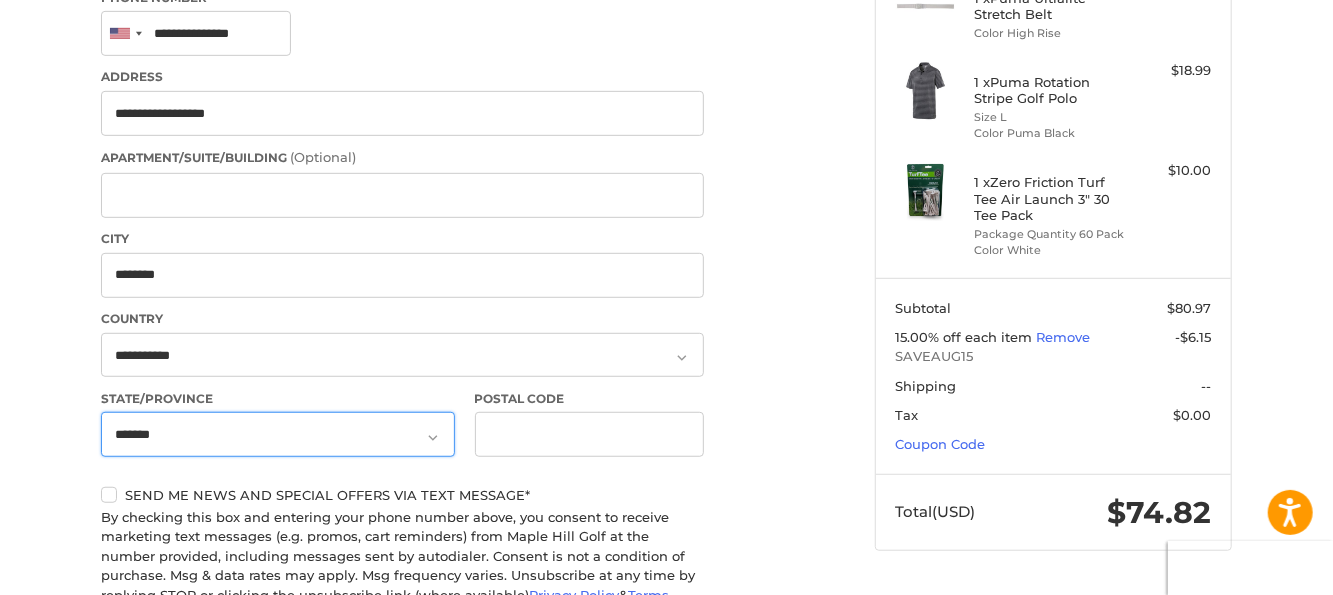 click on "**********" at bounding box center (278, 434) 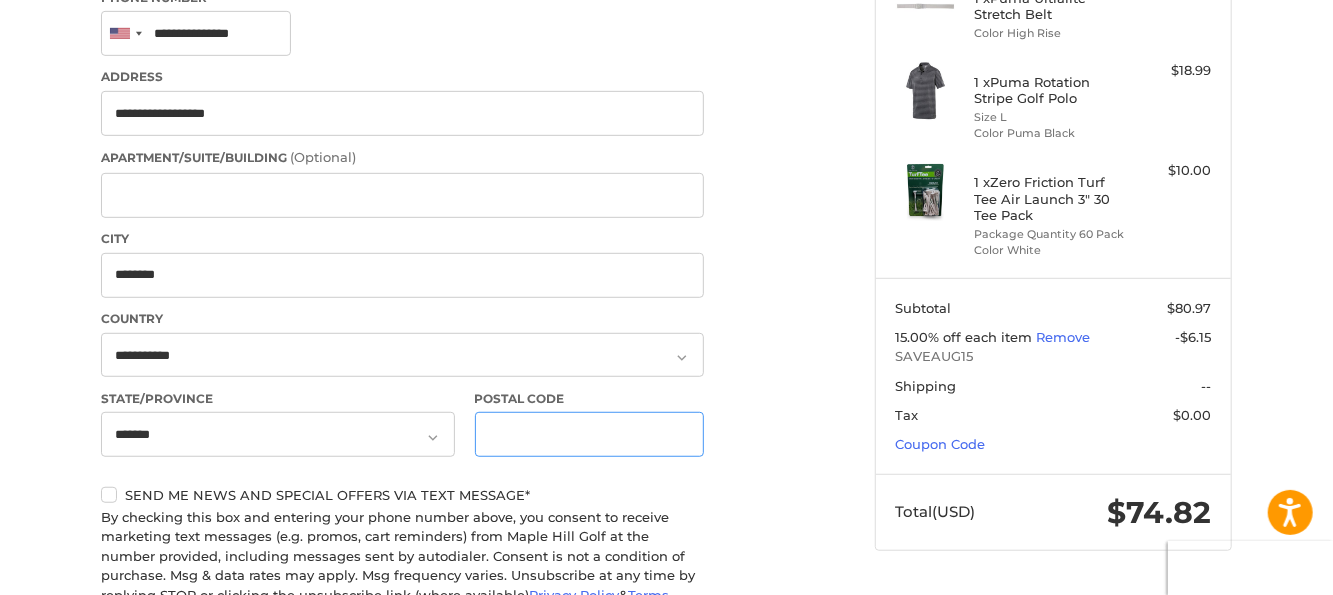 click on "Postal Code" at bounding box center (590, 434) 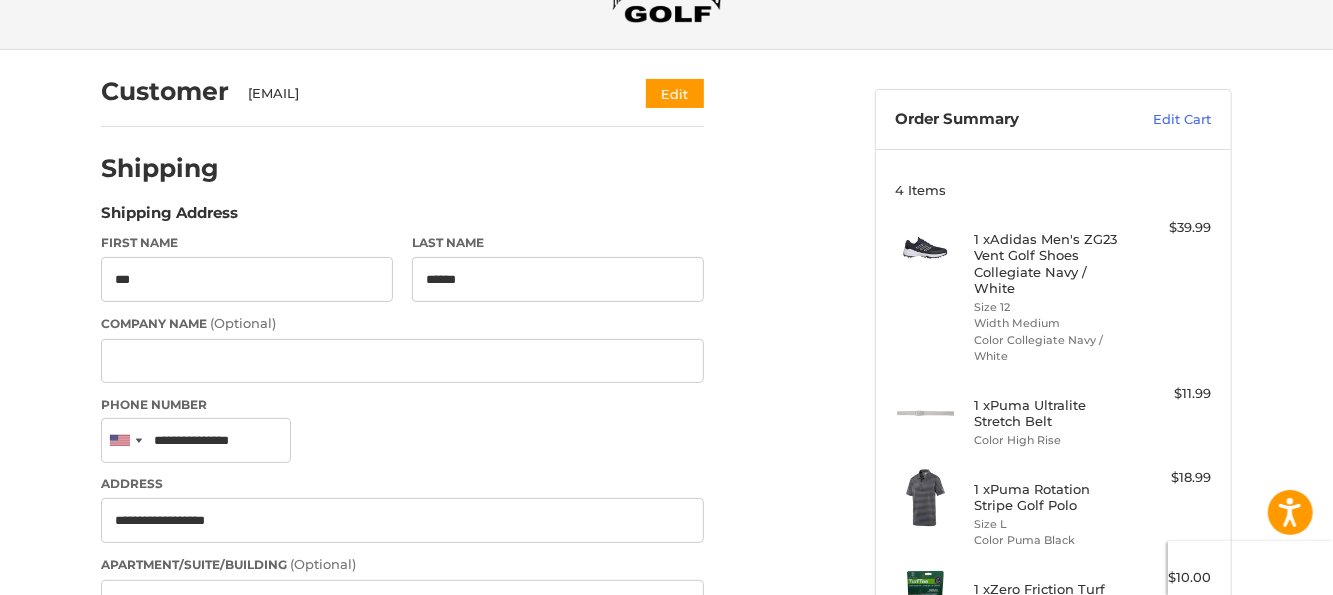 scroll, scrollTop: 100, scrollLeft: 0, axis: vertical 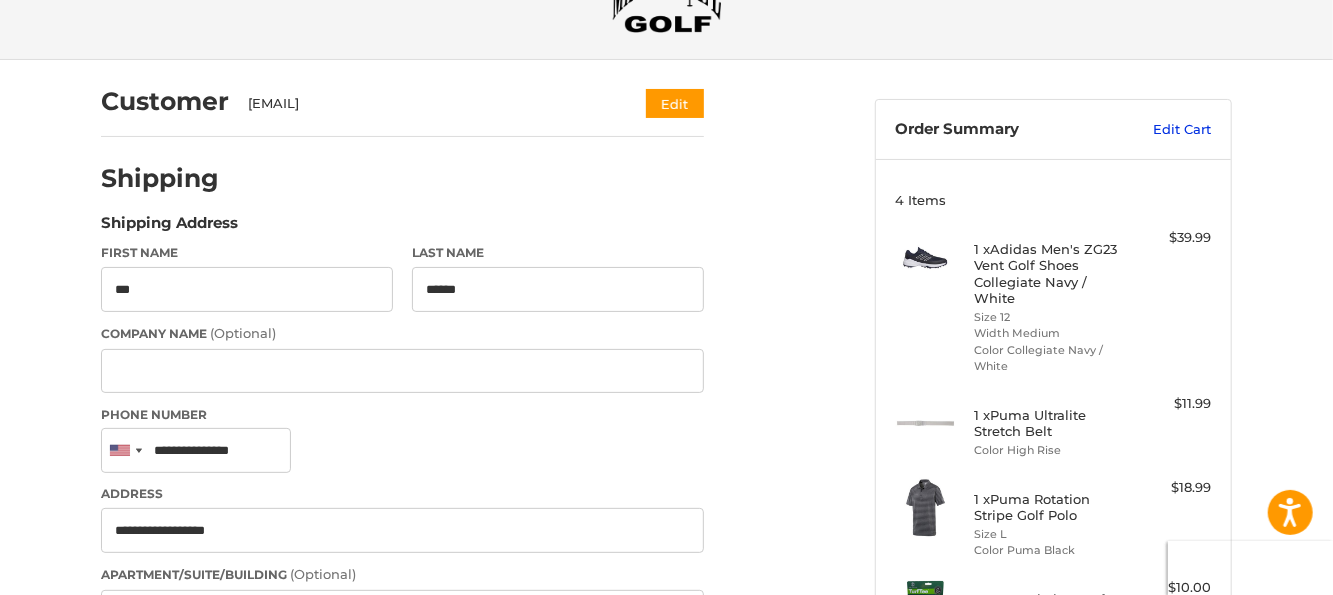 type on "*****" 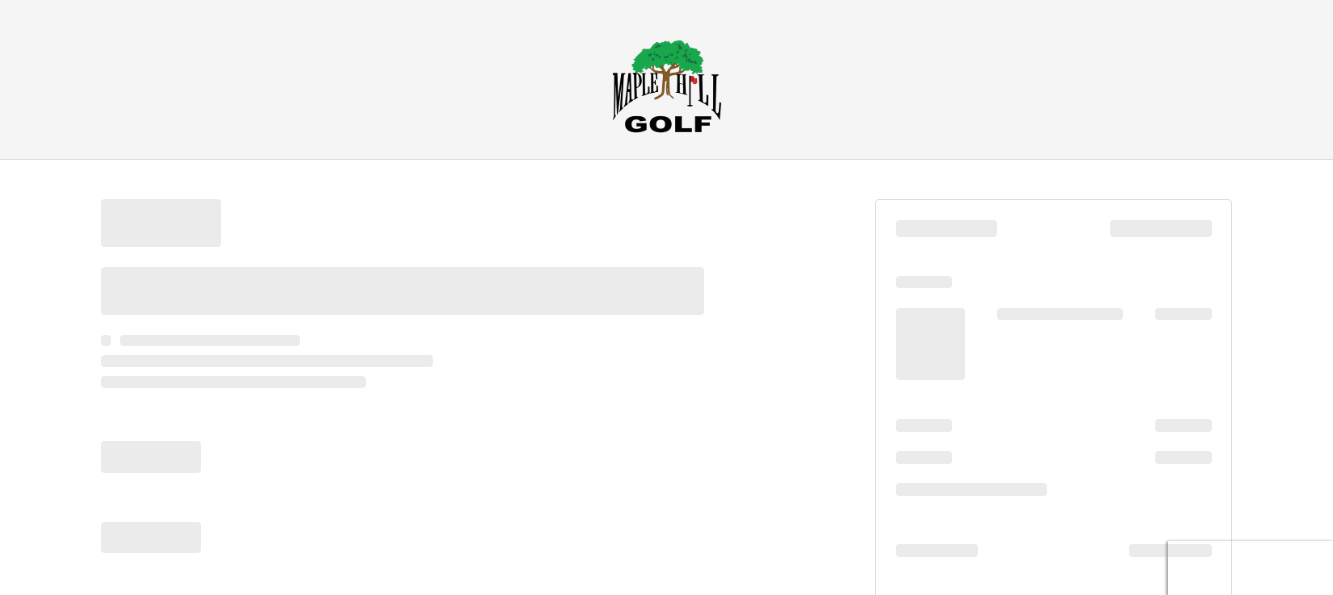 scroll, scrollTop: 0, scrollLeft: 0, axis: both 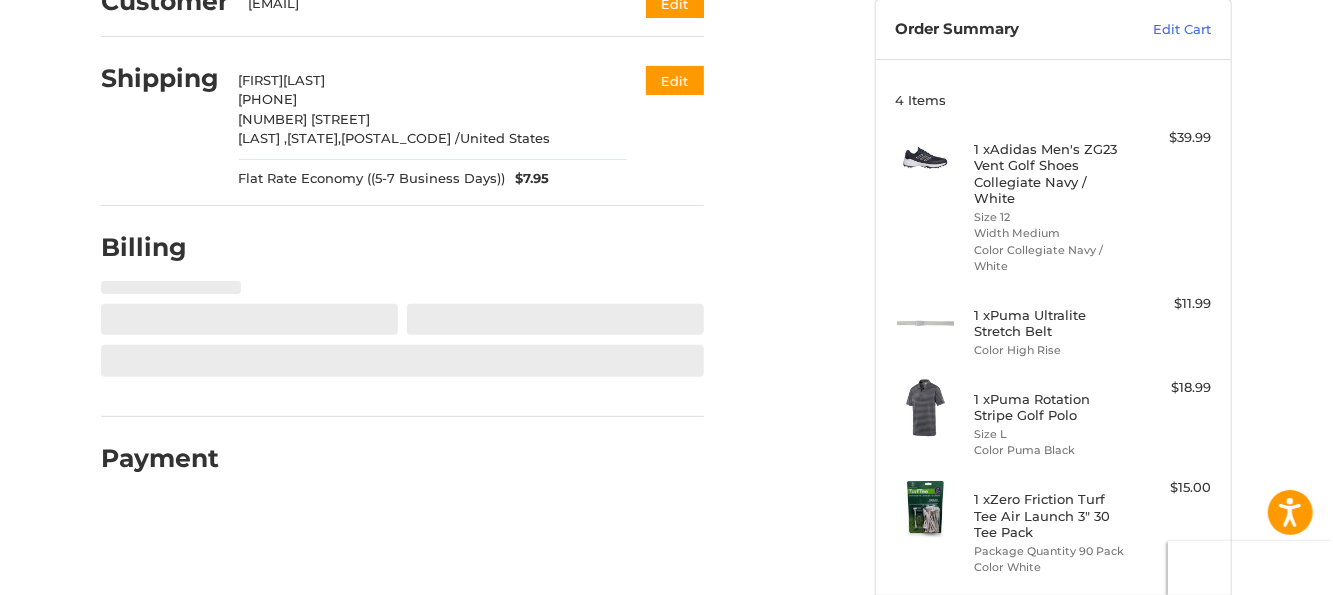 select on "**" 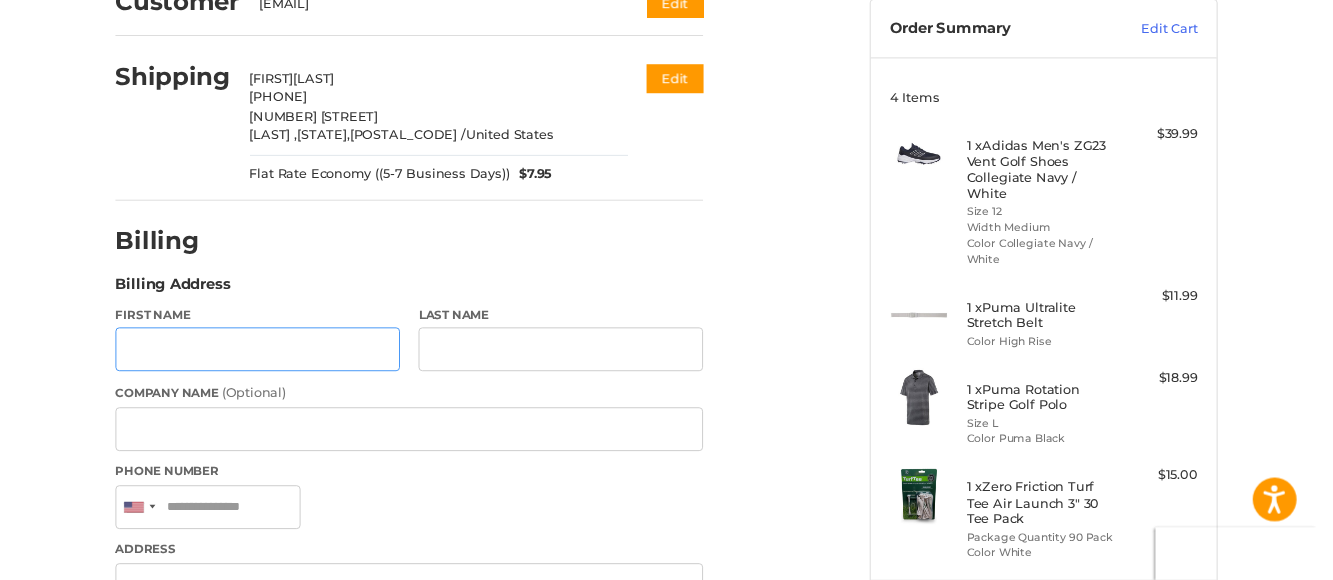 scroll, scrollTop: 0, scrollLeft: 0, axis: both 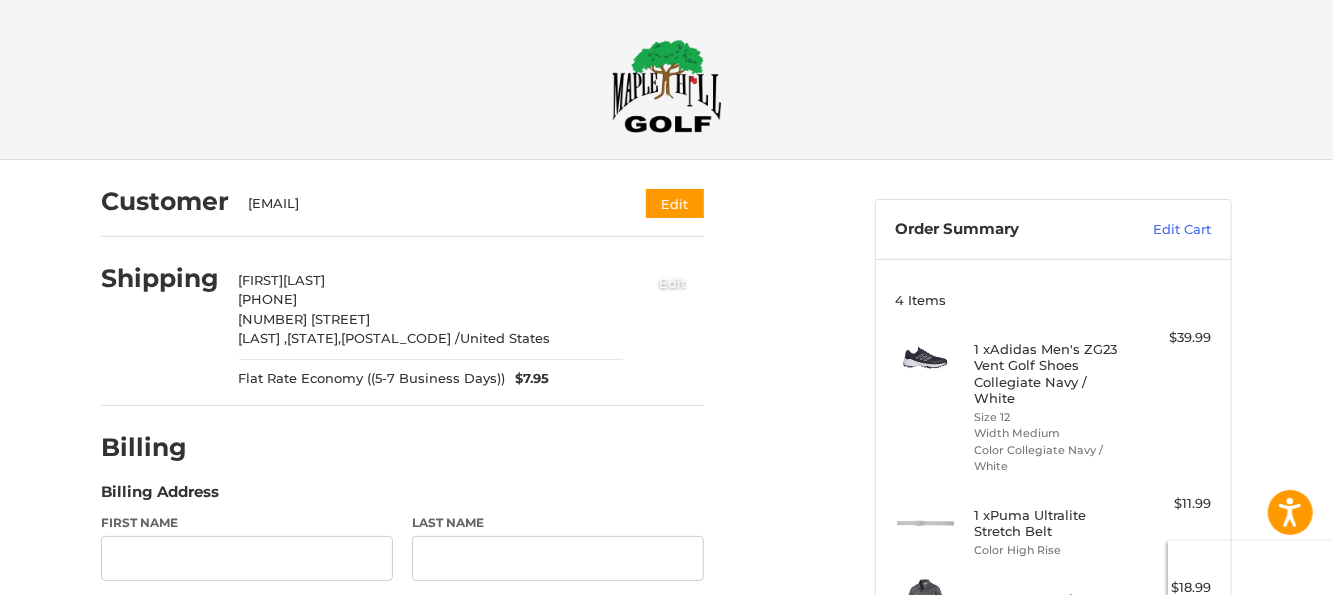 click on "Edit" at bounding box center [673, 282] 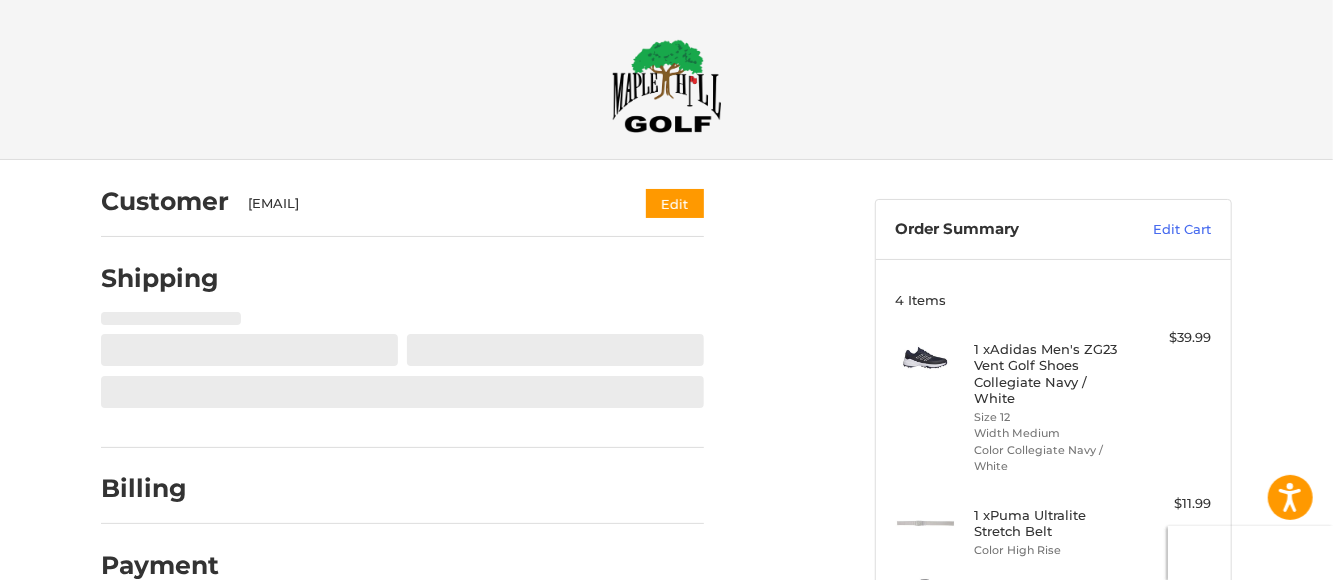 select on "**" 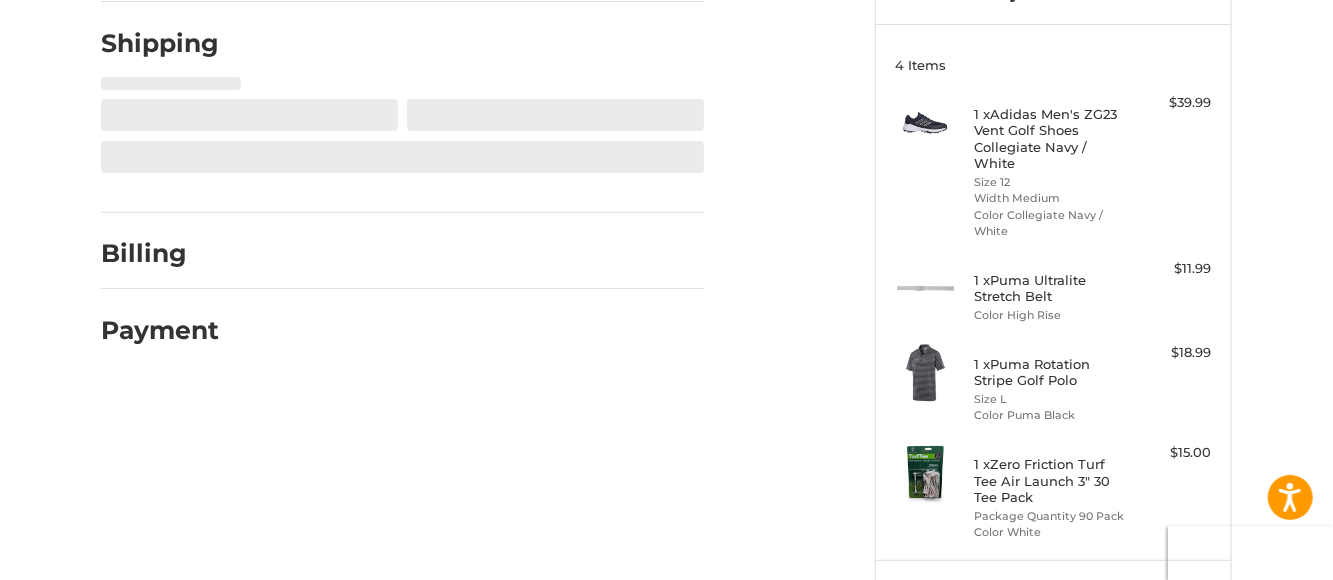 select on "**" 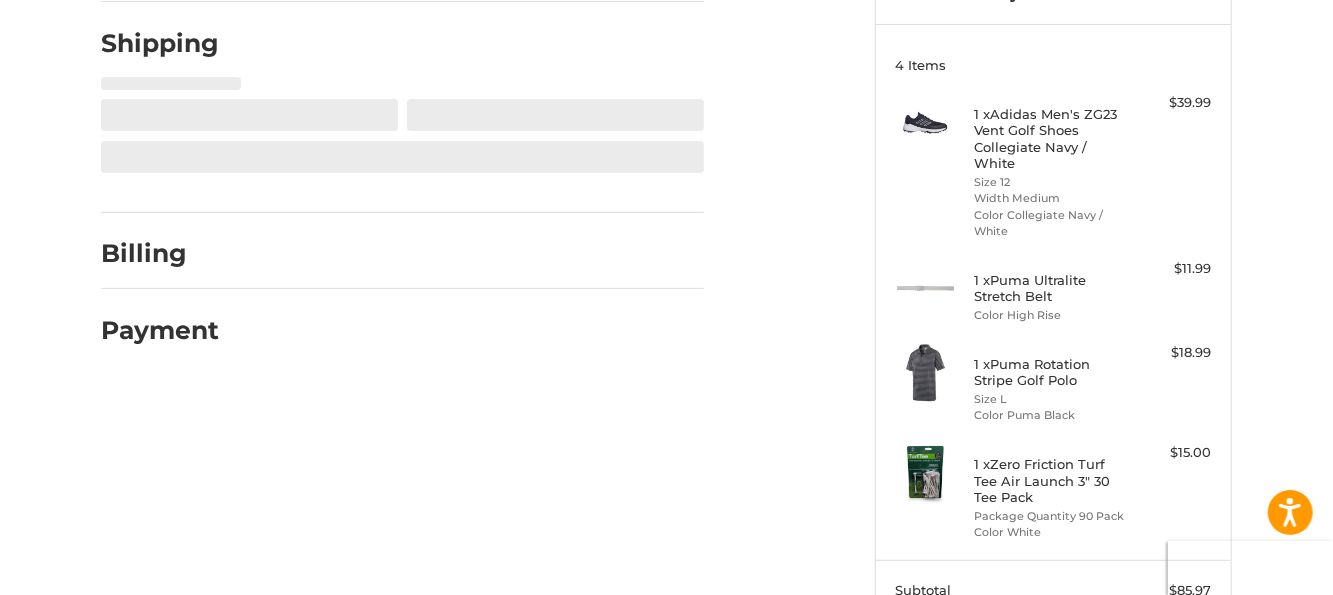 type on "**********" 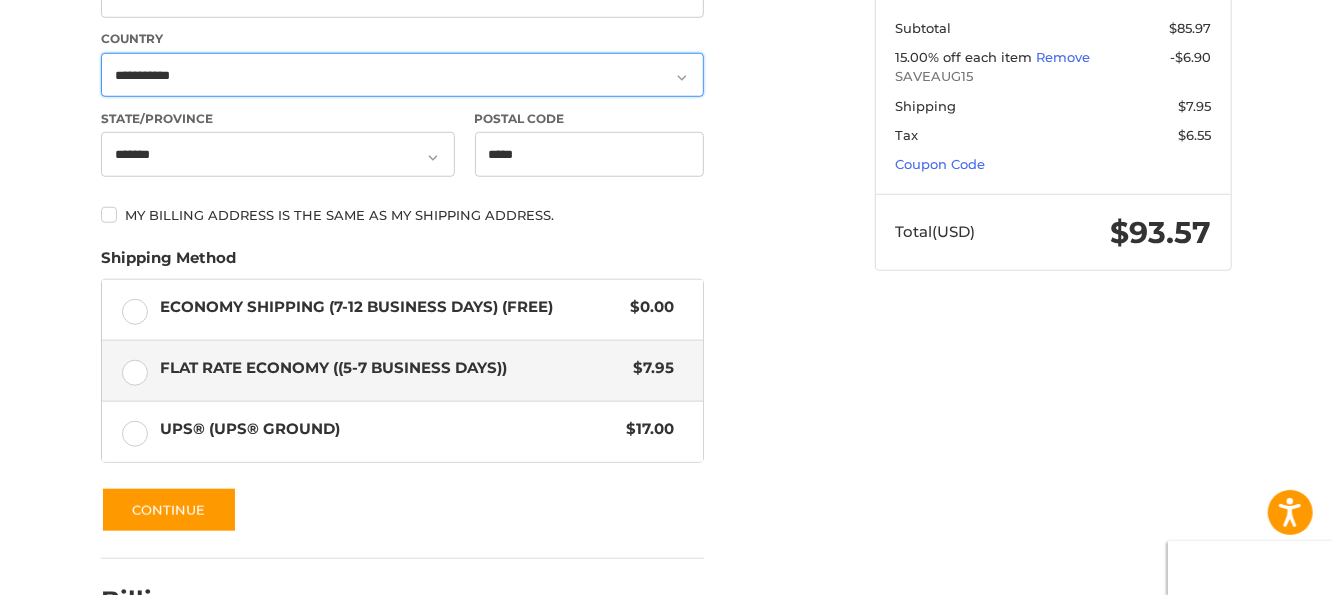 scroll, scrollTop: 800, scrollLeft: 0, axis: vertical 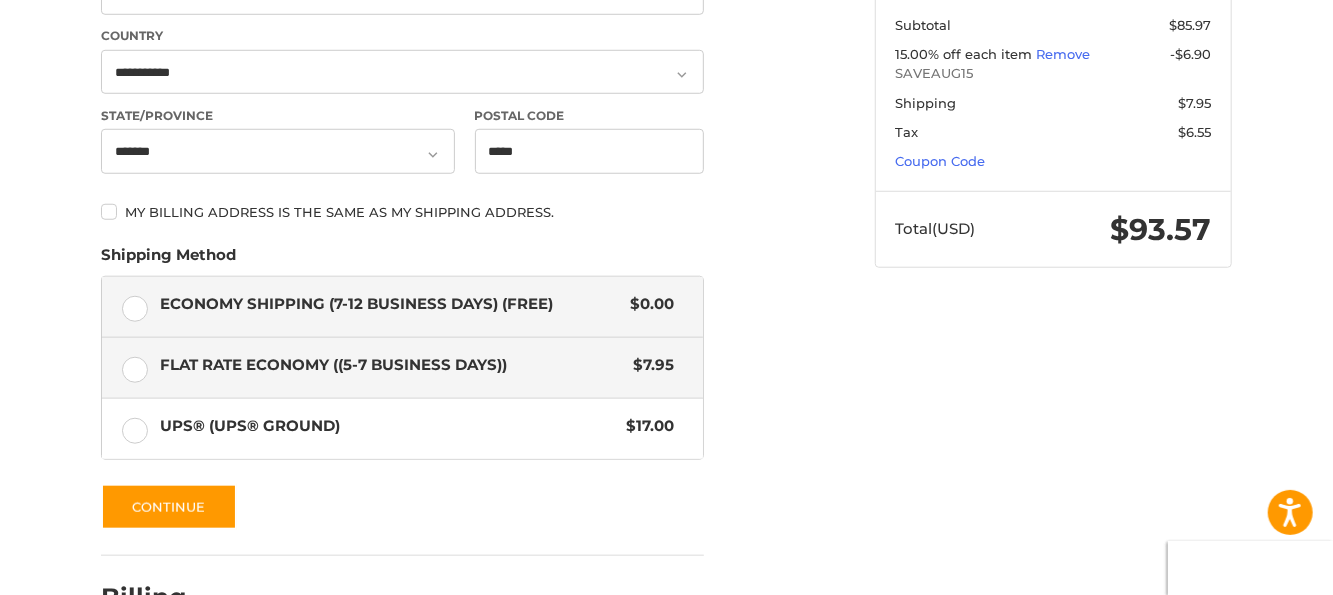 click on "Economy Shipping (7-12 Business Days) (Free) $0.00" at bounding box center (402, 307) 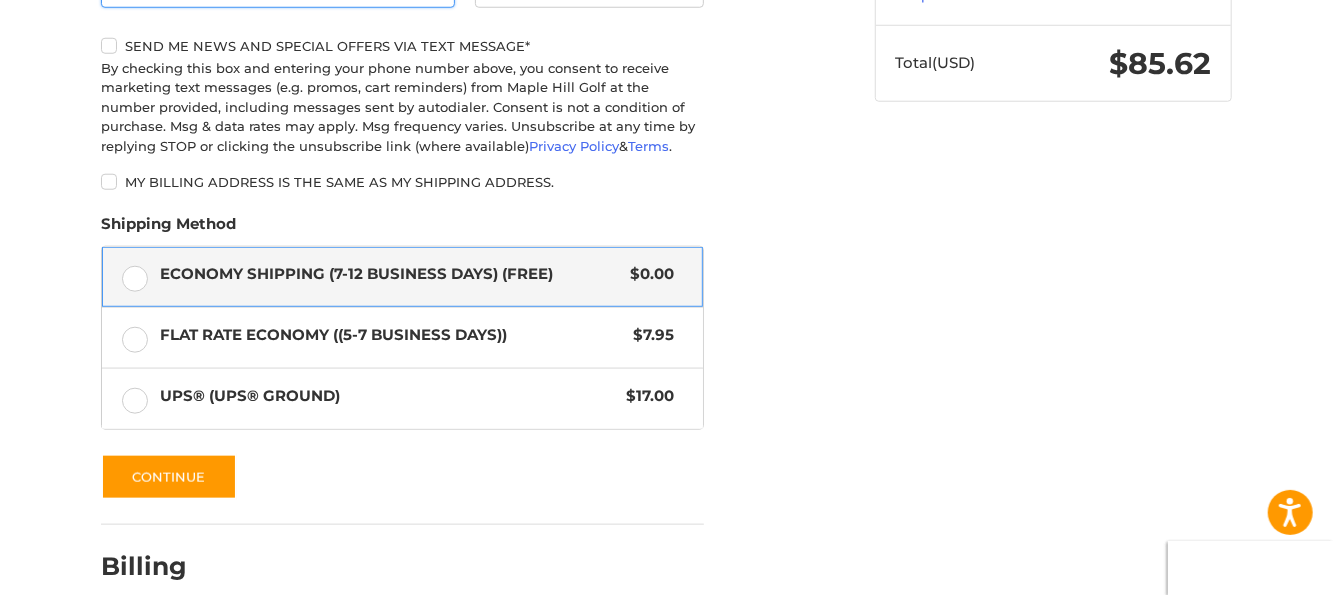 scroll, scrollTop: 1065, scrollLeft: 0, axis: vertical 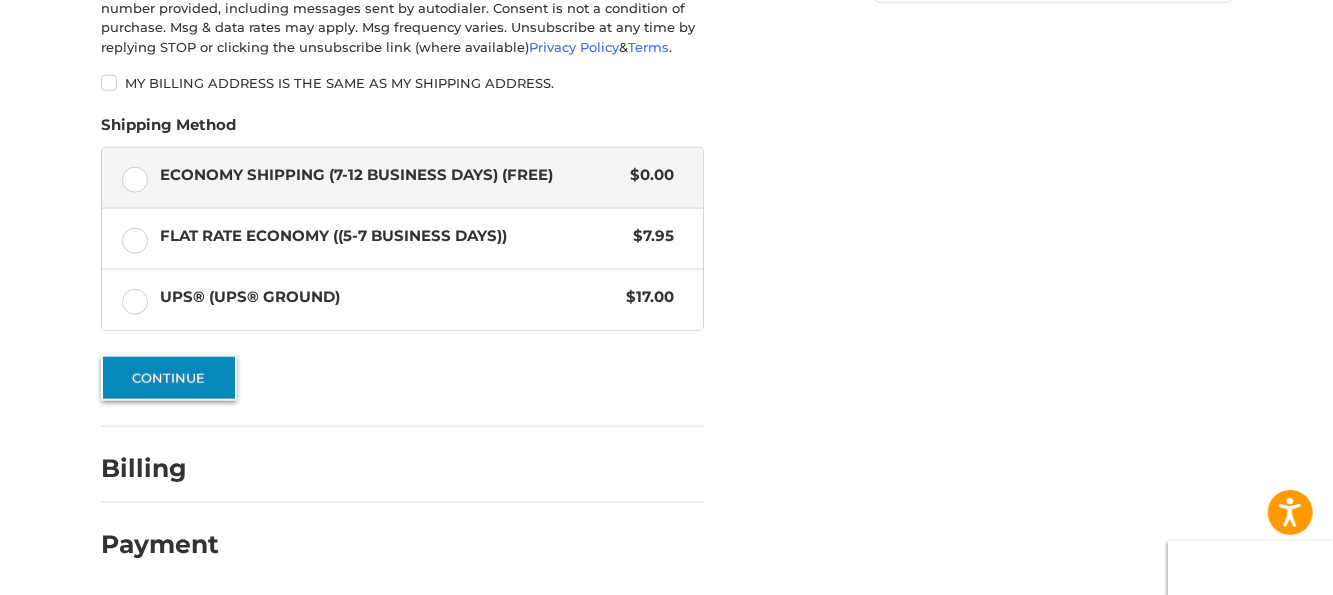 click on "Continue" at bounding box center (169, 378) 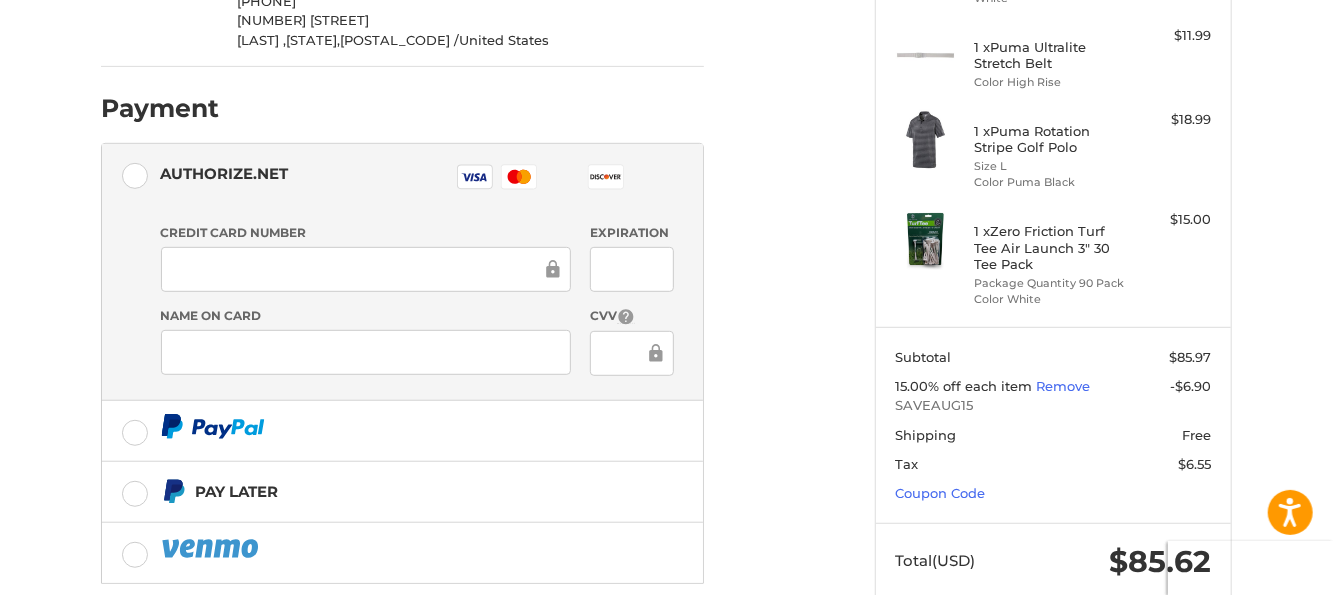 scroll, scrollTop: 578, scrollLeft: 0, axis: vertical 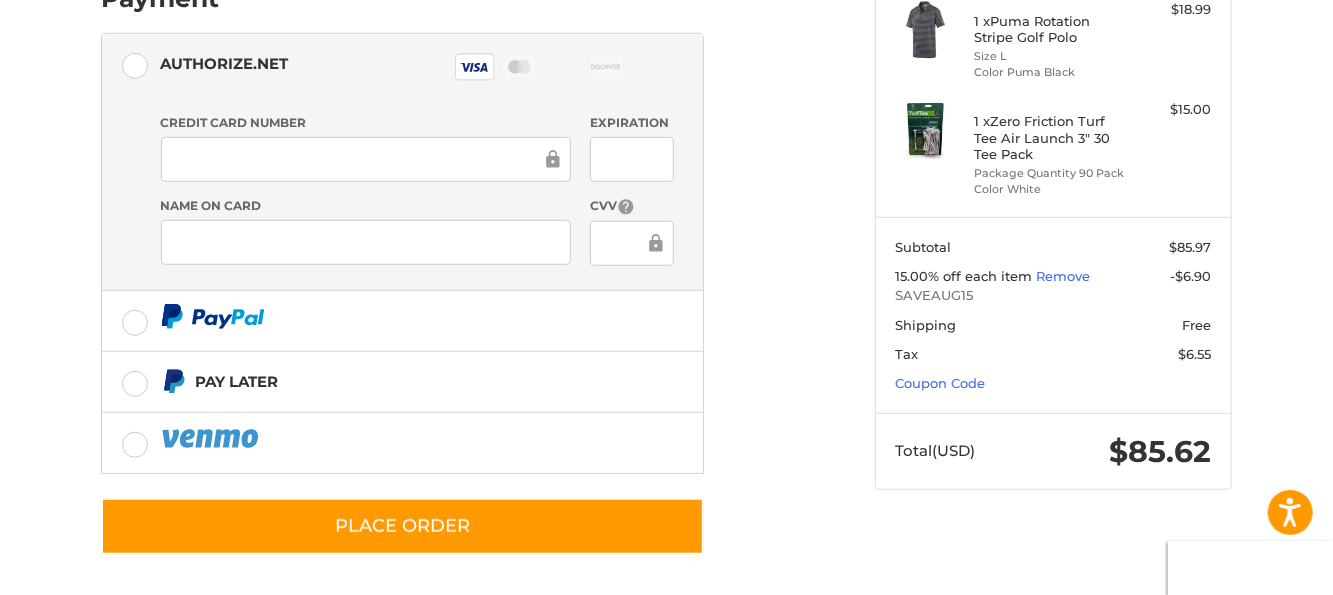 click at bounding box center [366, 242] 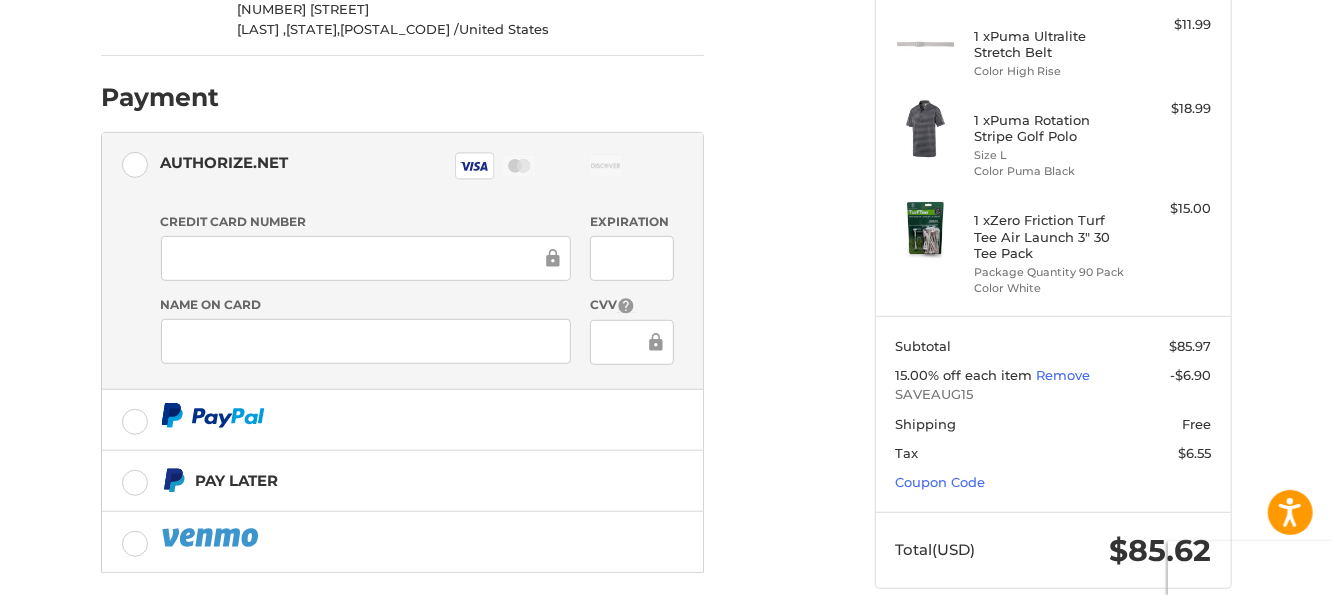 scroll, scrollTop: 578, scrollLeft: 0, axis: vertical 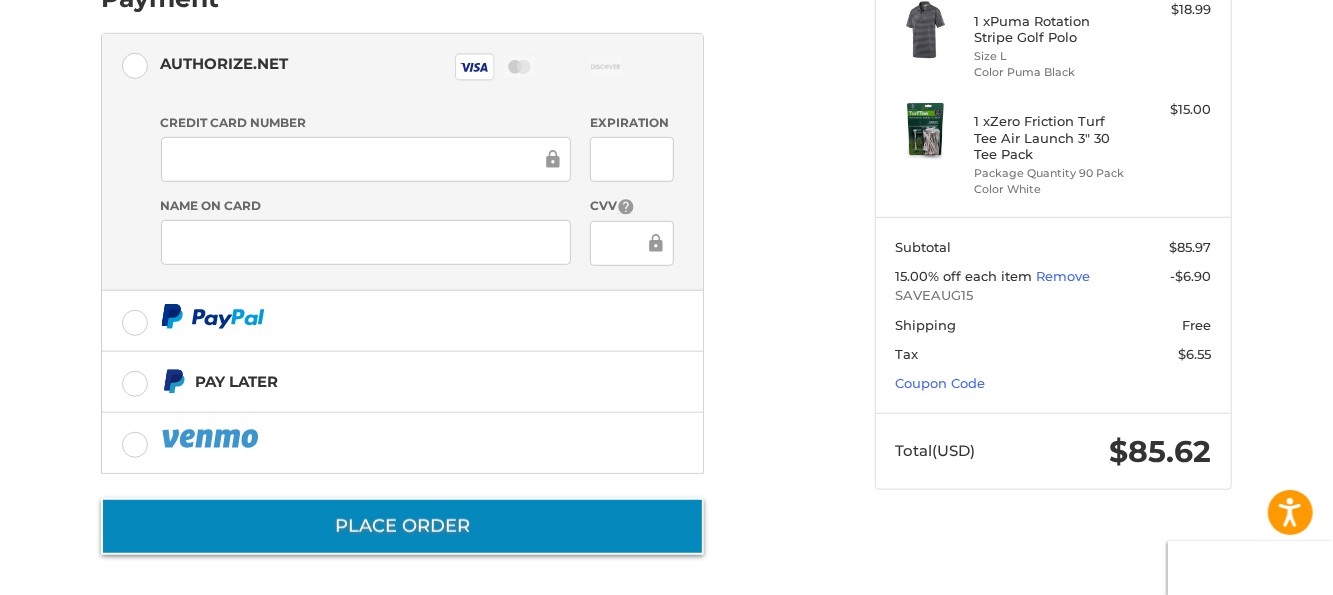 click on "Place Order" at bounding box center [402, 526] 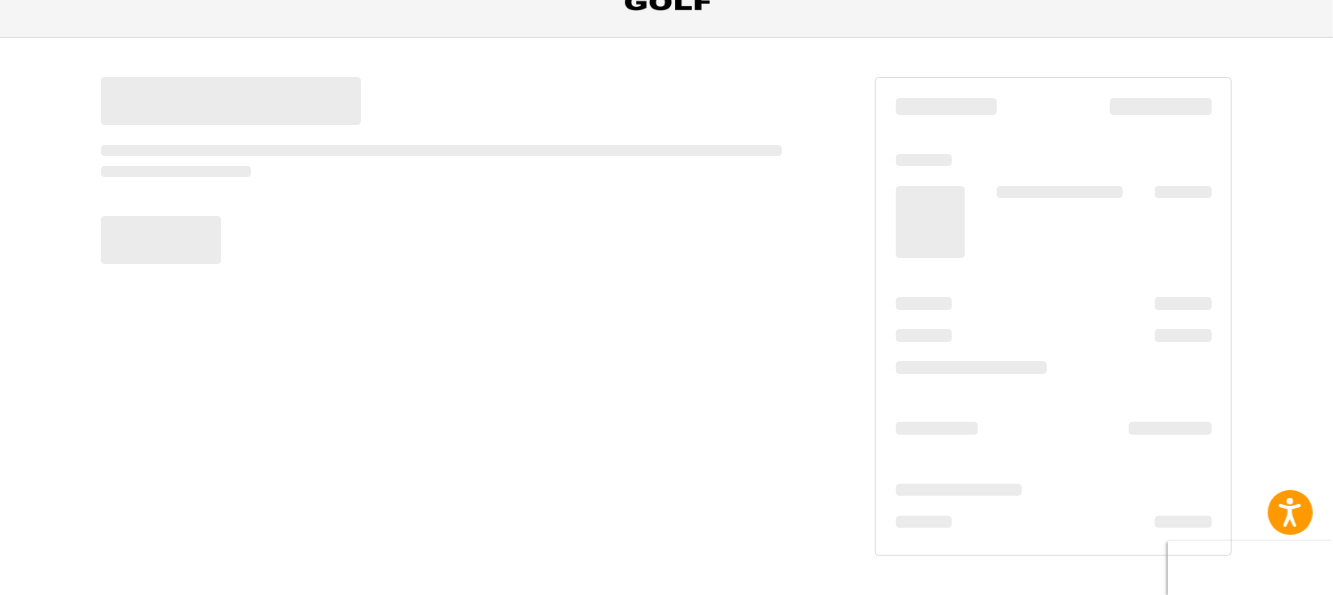 scroll, scrollTop: 122, scrollLeft: 0, axis: vertical 